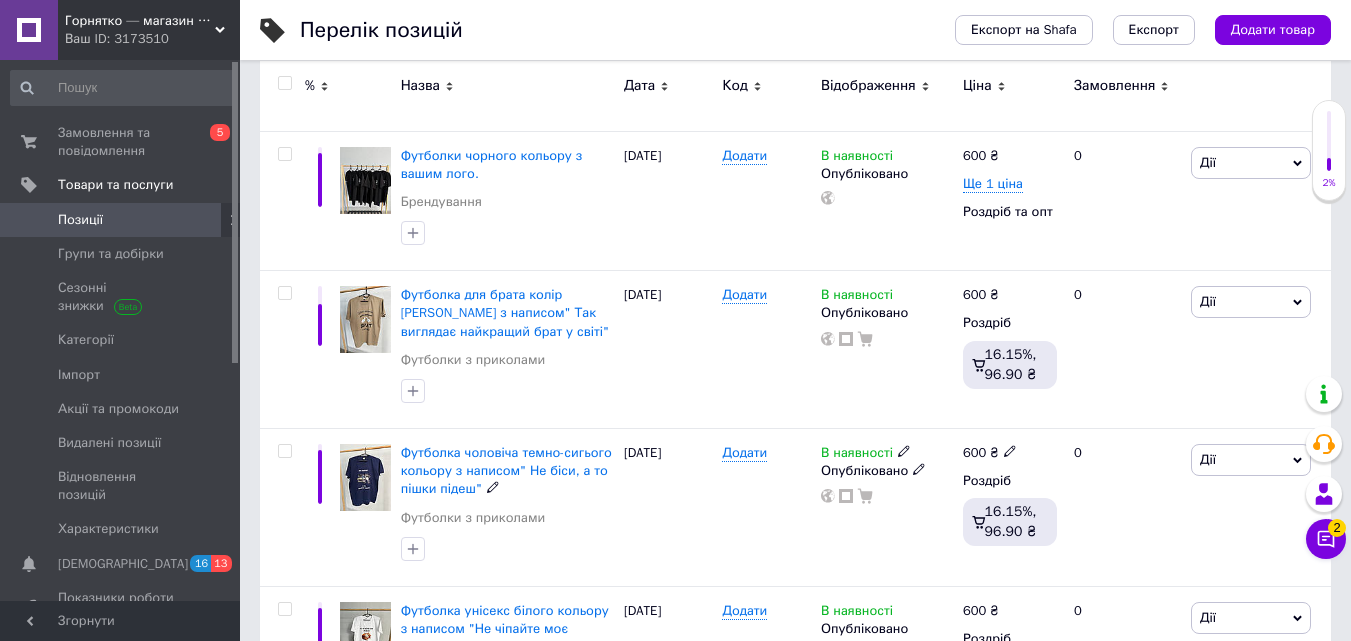 scroll, scrollTop: 300, scrollLeft: 0, axis: vertical 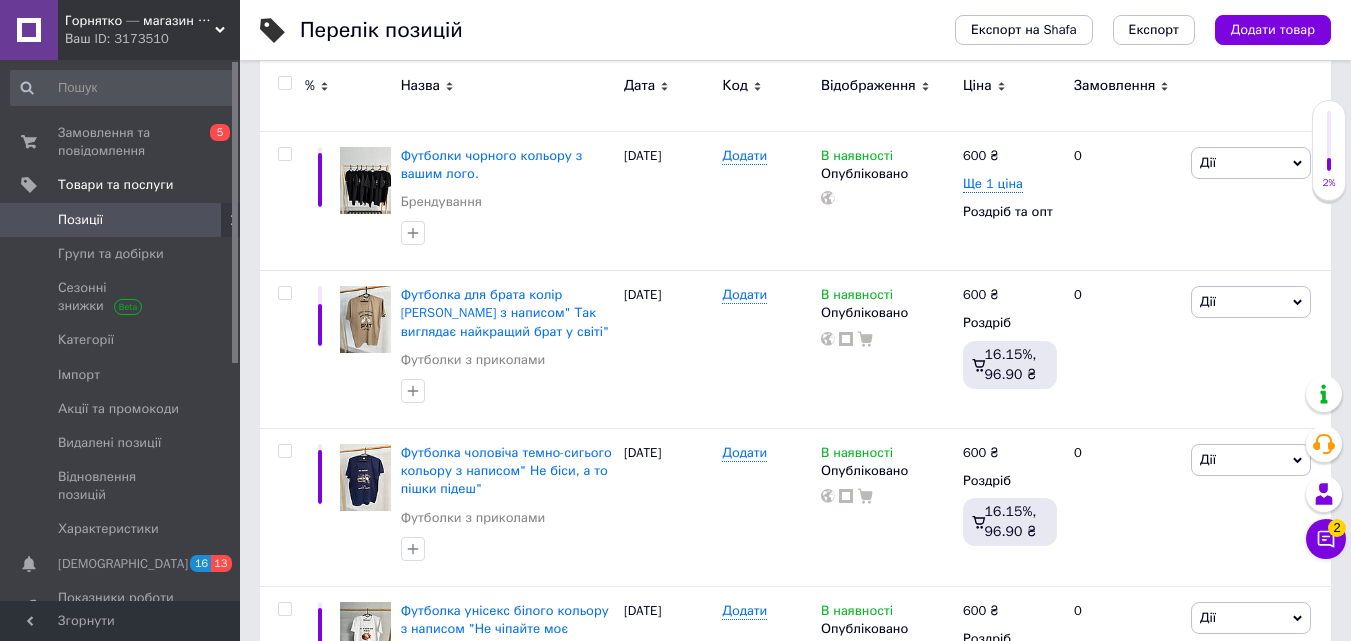 click on "Чат з покупцем 2" at bounding box center (1326, 539) 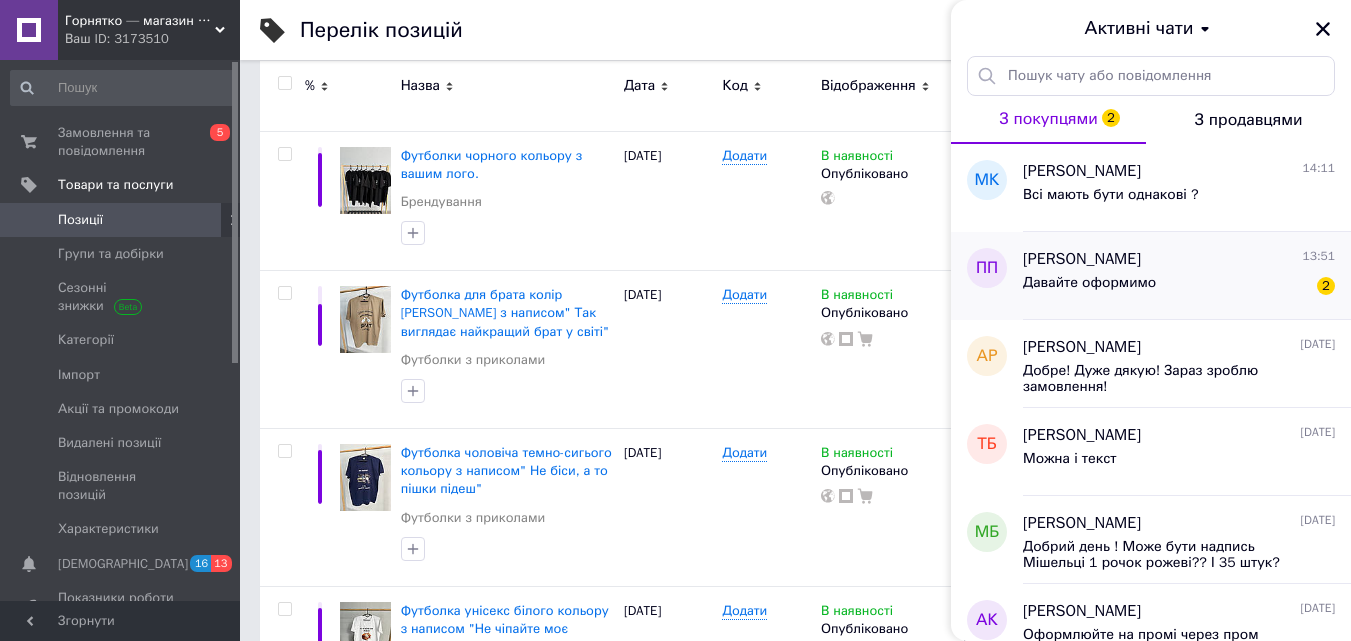 click on "Давайте оформимо" at bounding box center [1089, 289] 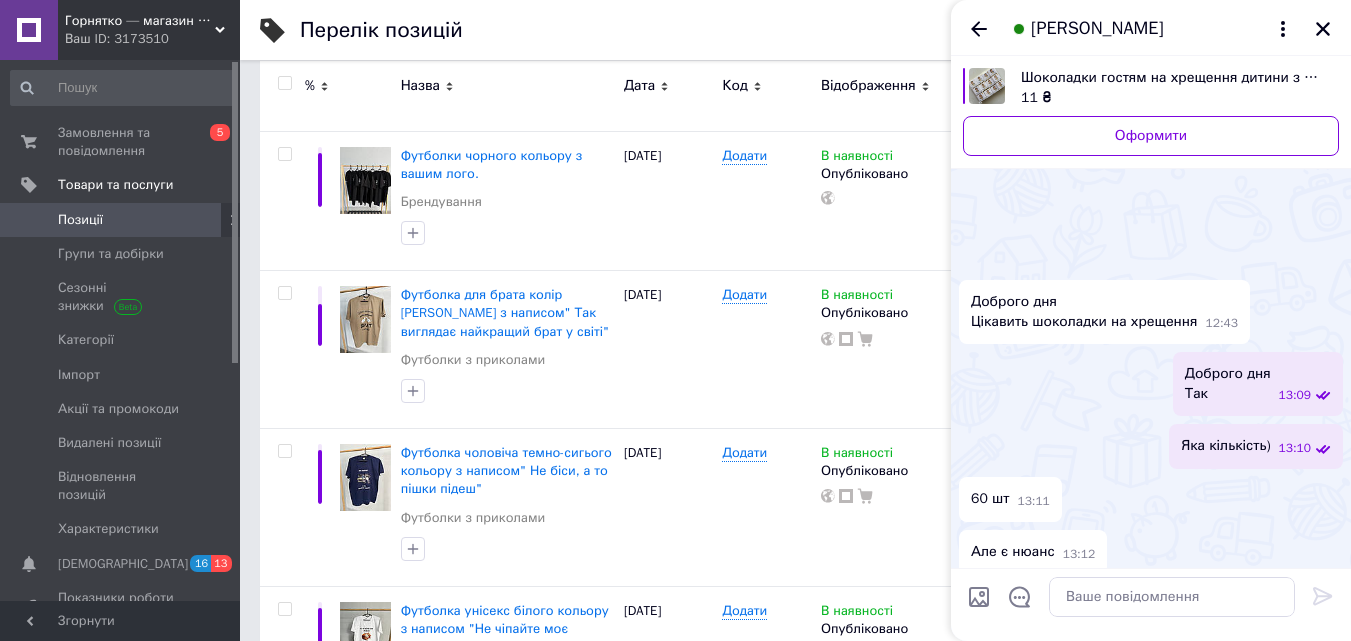 scroll, scrollTop: 430, scrollLeft: 0, axis: vertical 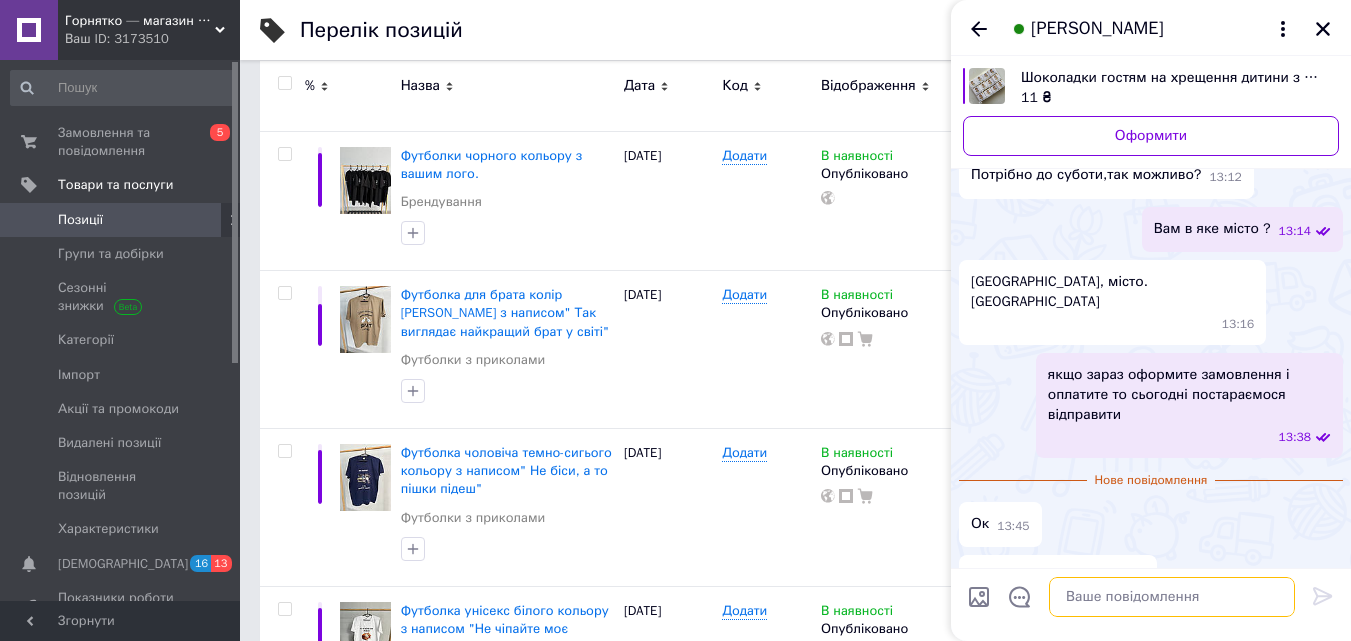 click at bounding box center (1172, 597) 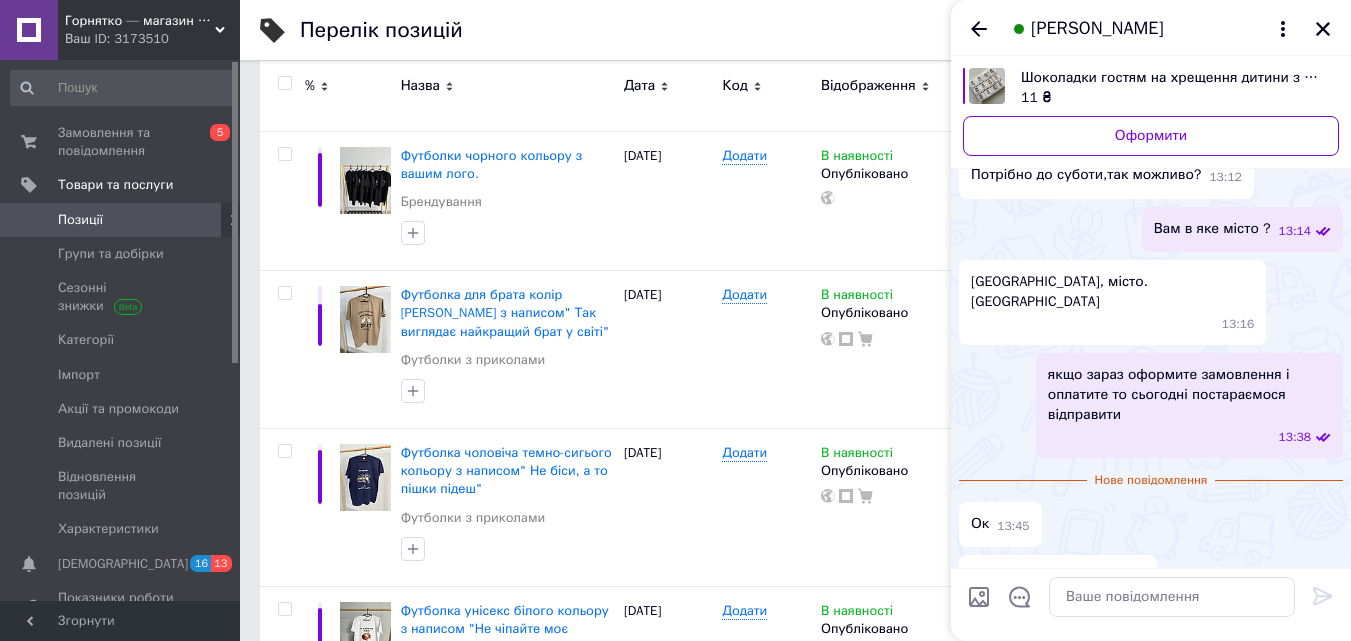 drag, startPoint x: 1115, startPoint y: 576, endPoint x: 1291, endPoint y: 403, distance: 246.78938 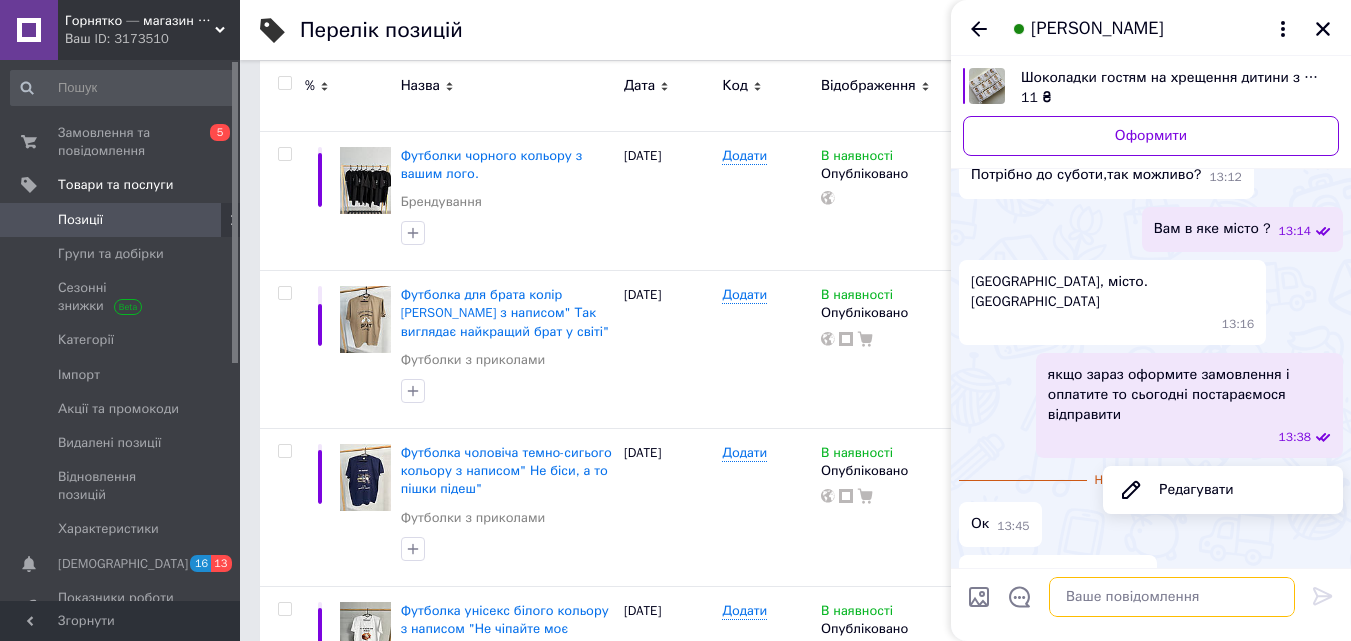 click at bounding box center (1172, 597) 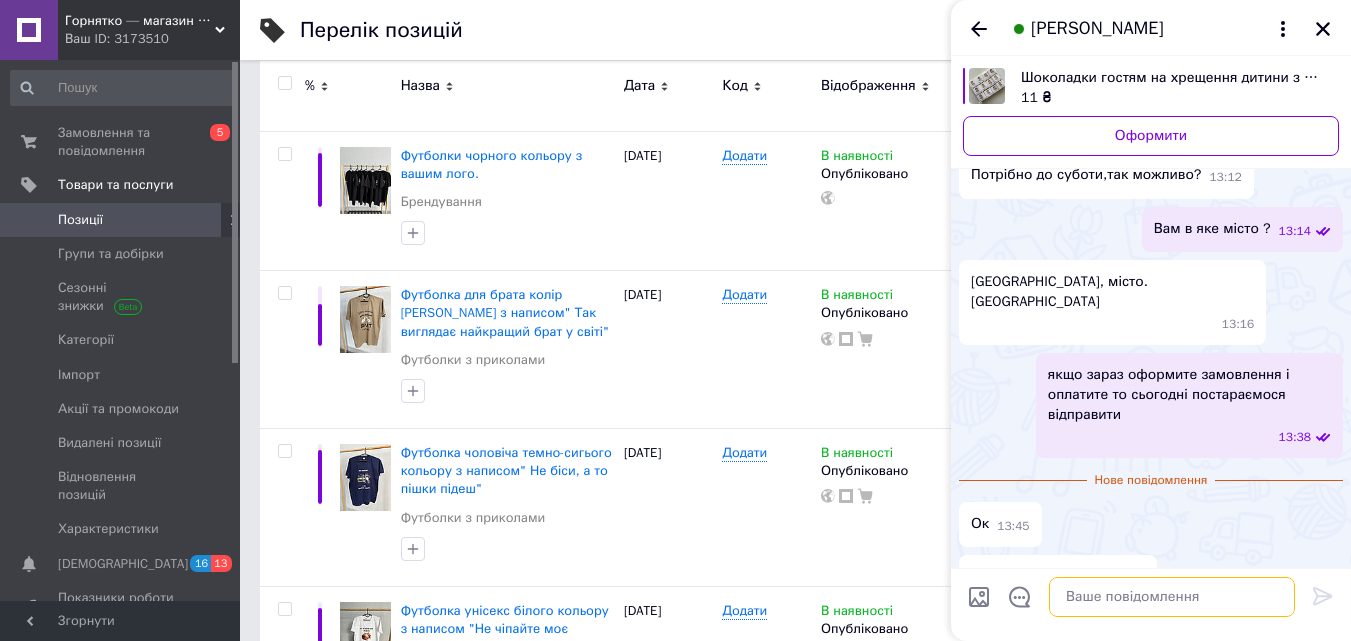 click at bounding box center [1172, 597] 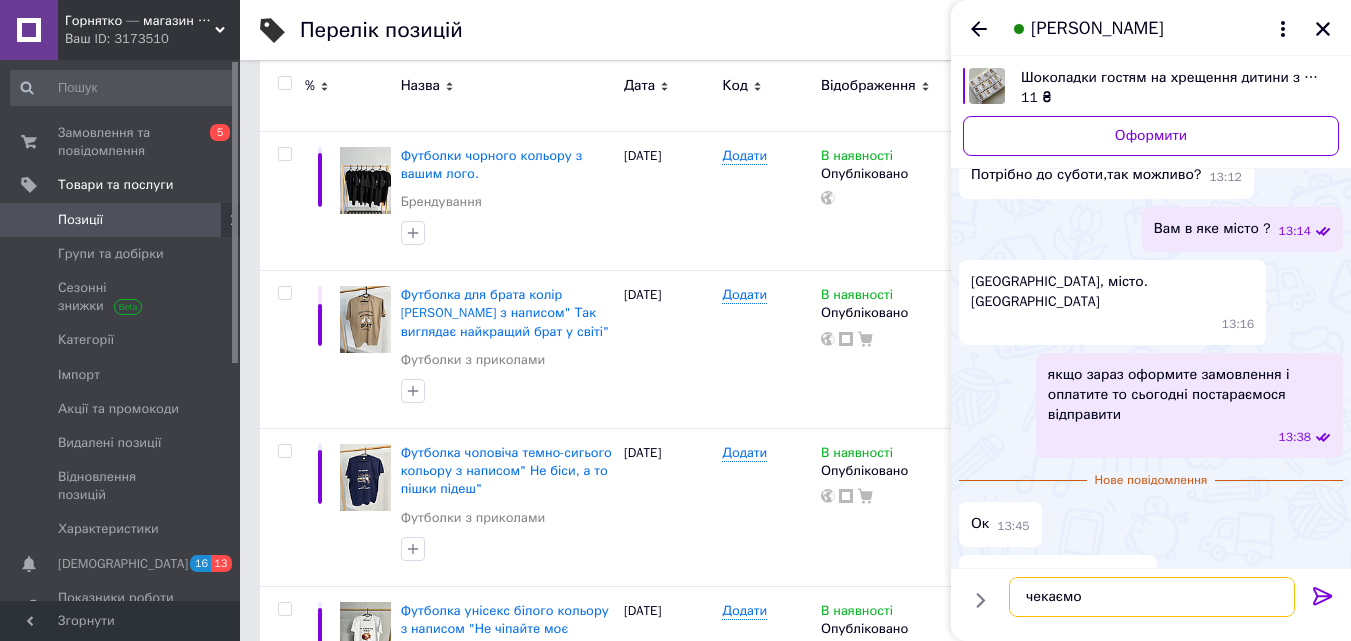 type on "чекаємо" 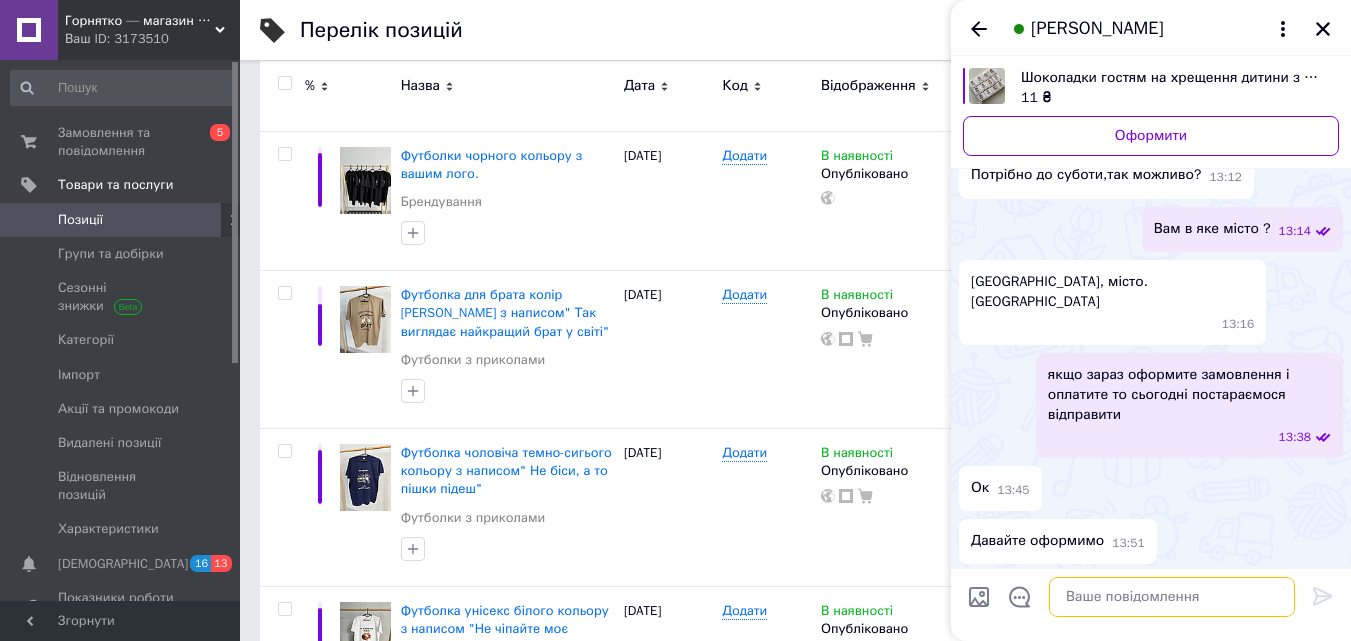 scroll, scrollTop: 396, scrollLeft: 0, axis: vertical 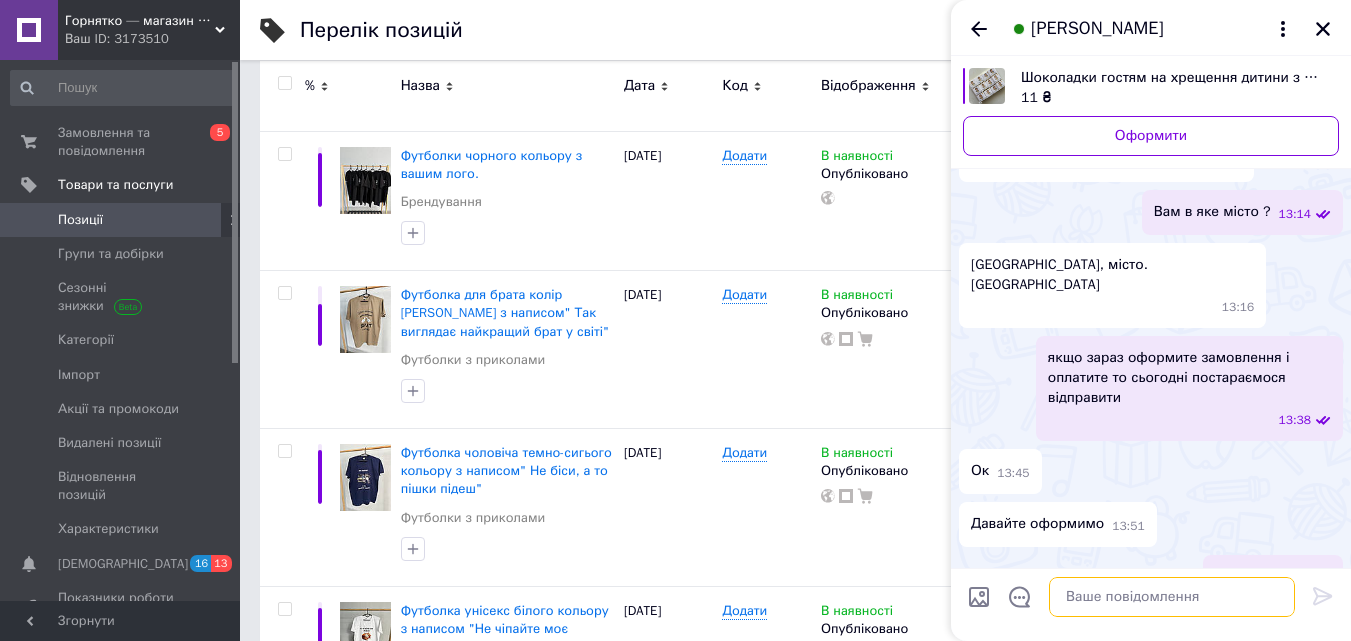 click at bounding box center (1172, 597) 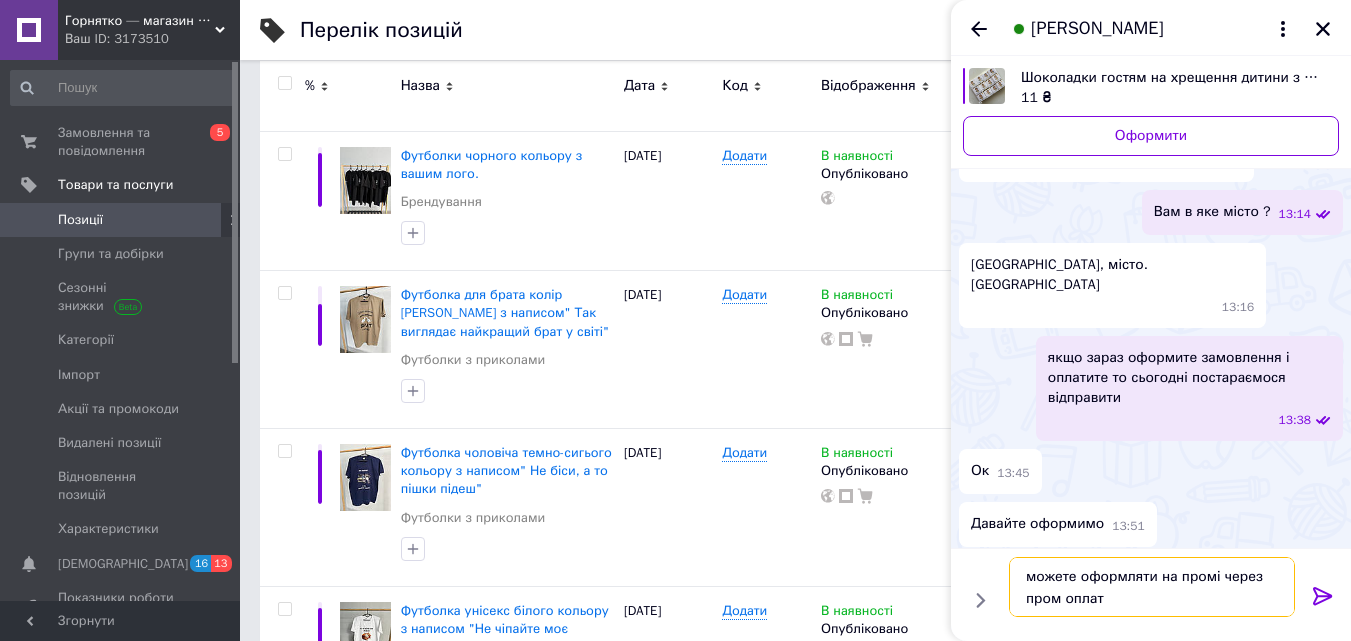 type on "можете оформляти на промі через пром оплату" 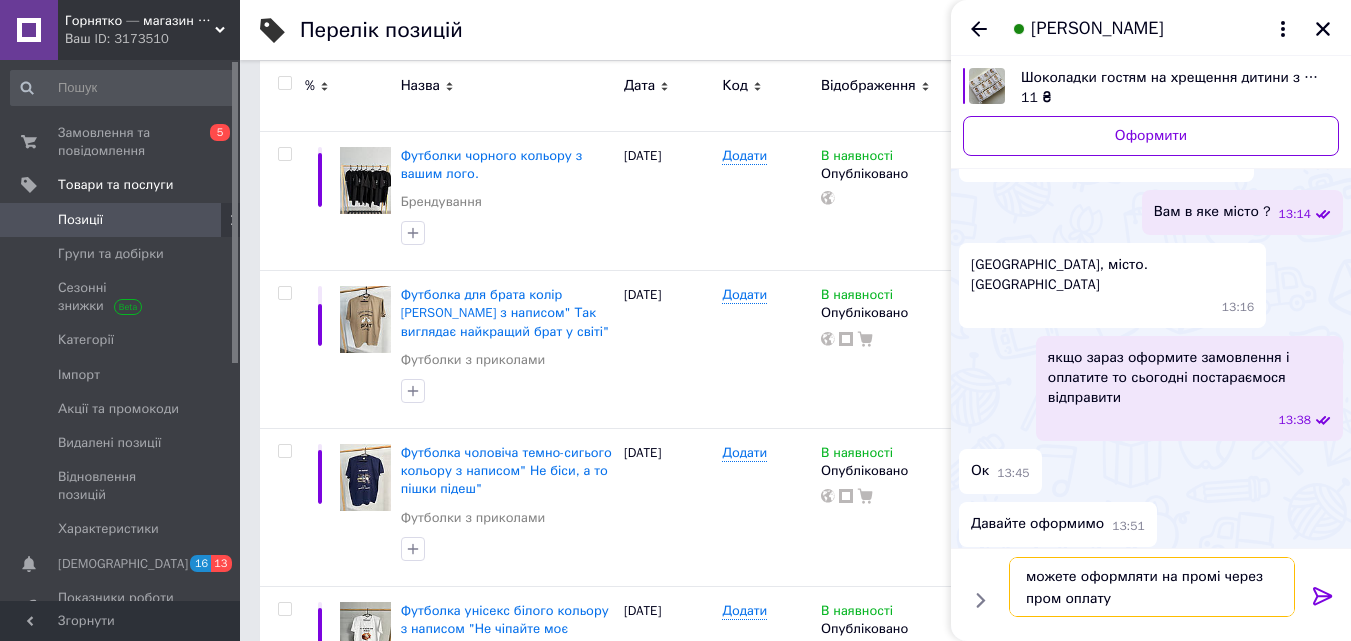 type 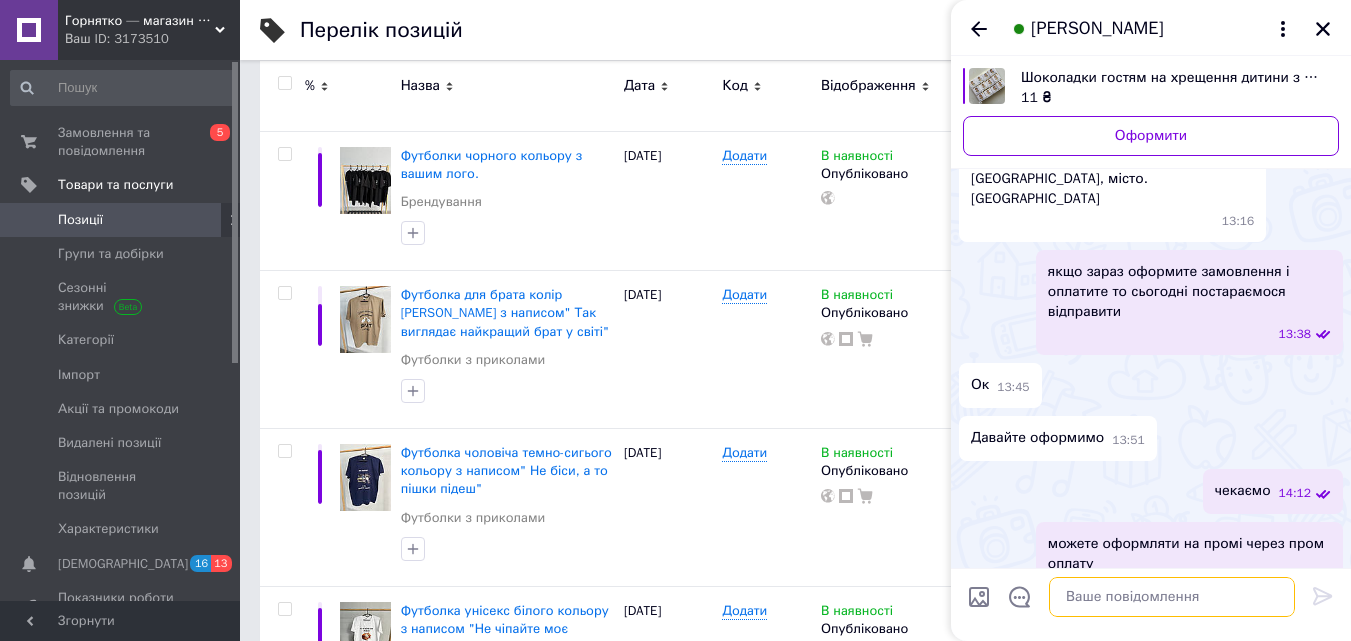 scroll, scrollTop: 490, scrollLeft: 0, axis: vertical 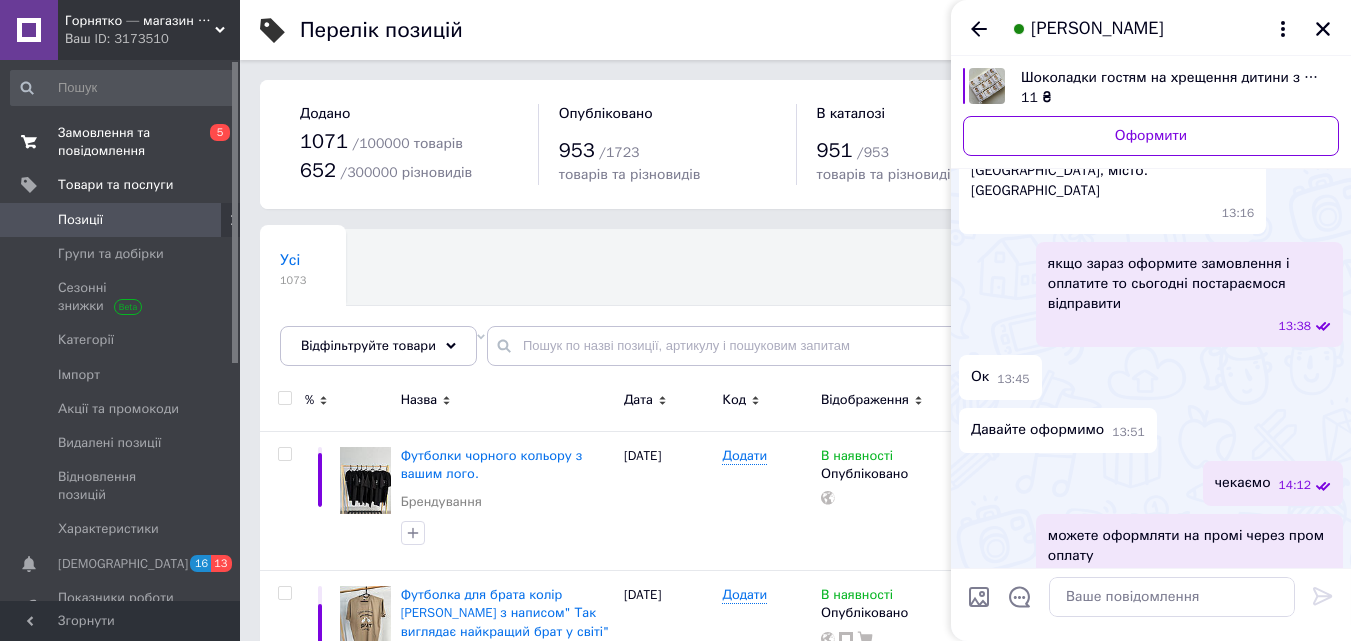 click on "Замовлення та повідомлення" at bounding box center [121, 142] 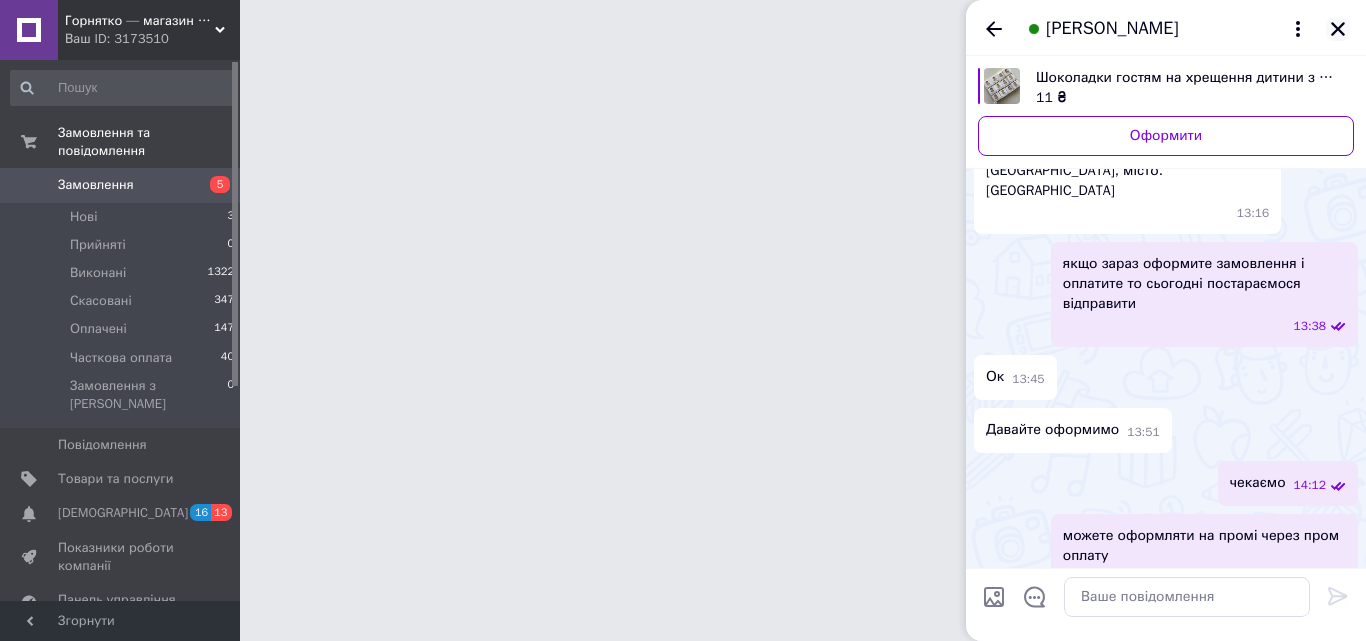 click 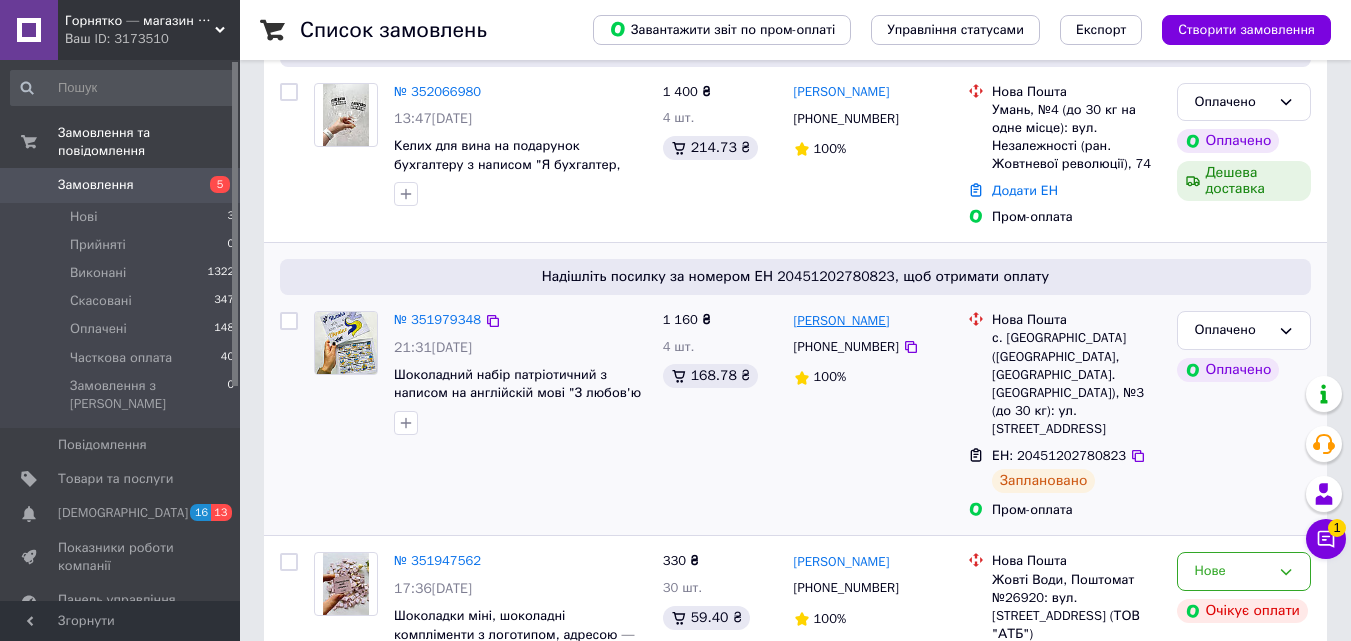 scroll, scrollTop: 400, scrollLeft: 0, axis: vertical 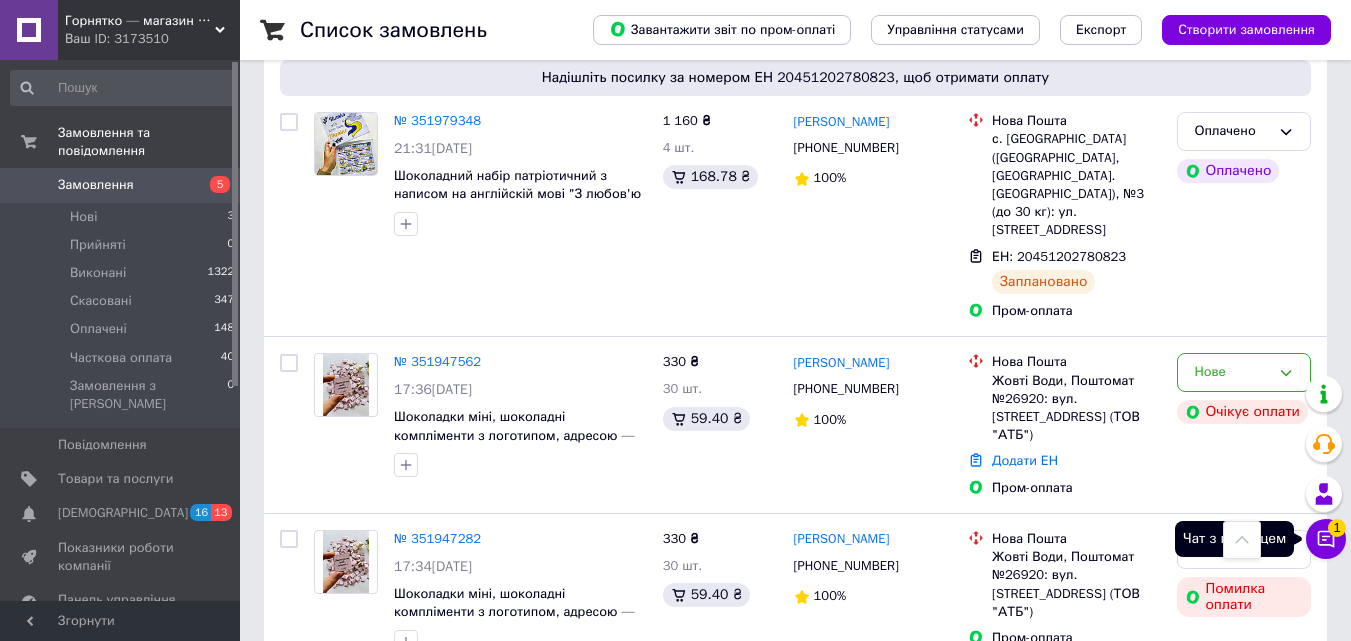click 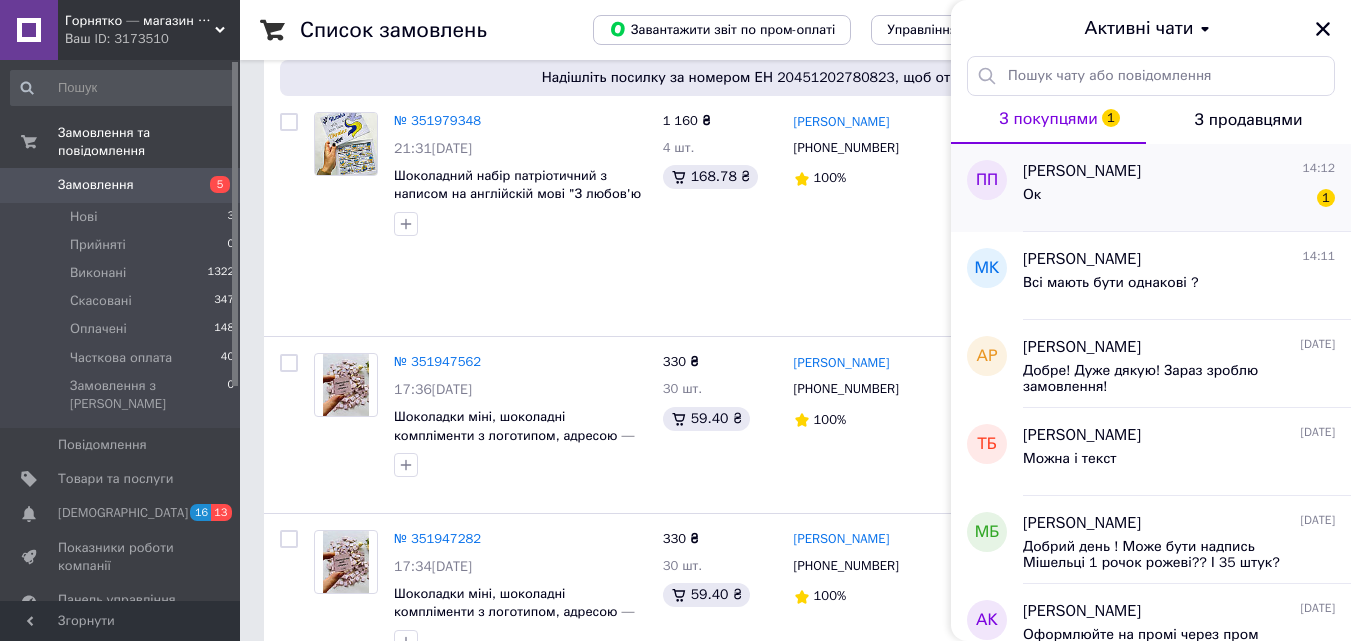 click on "Ок 1" at bounding box center (1179, 199) 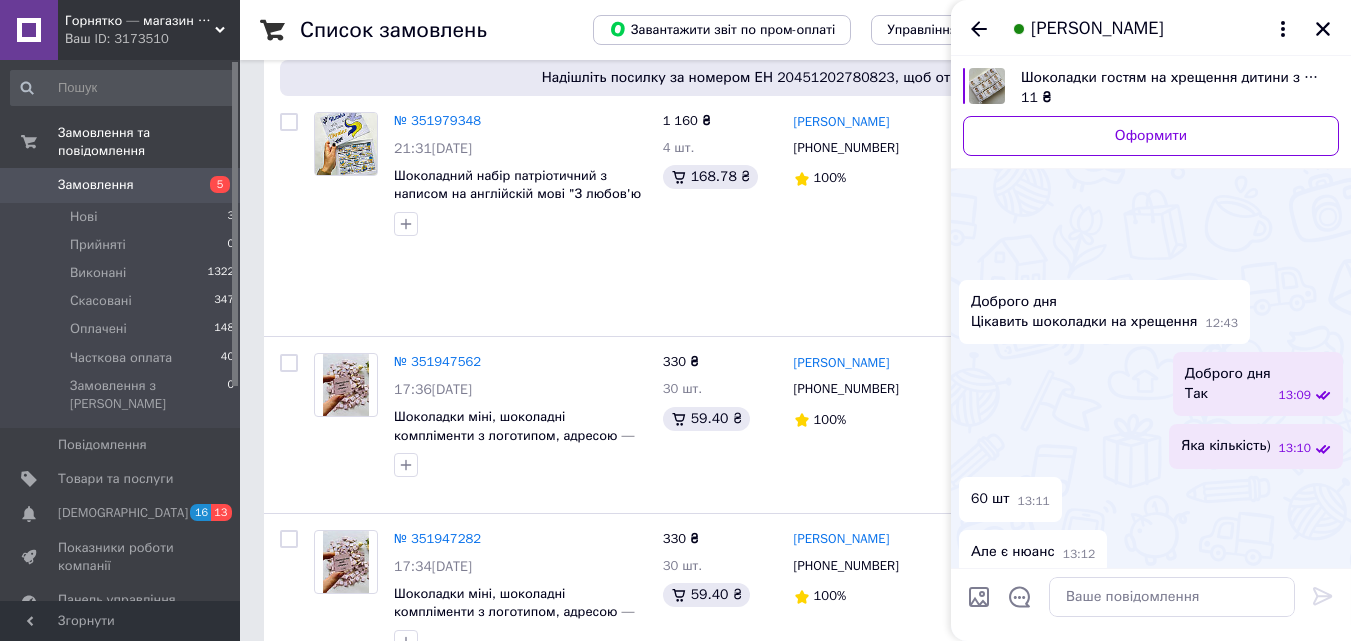 scroll, scrollTop: 630, scrollLeft: 0, axis: vertical 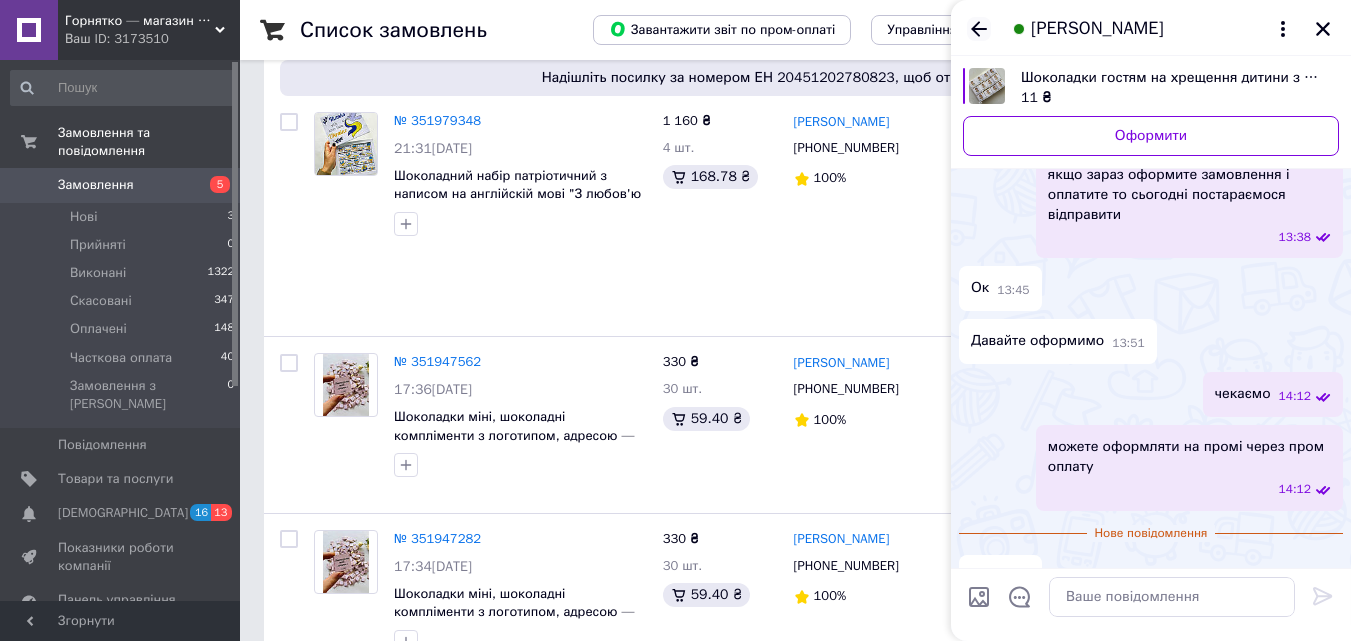click 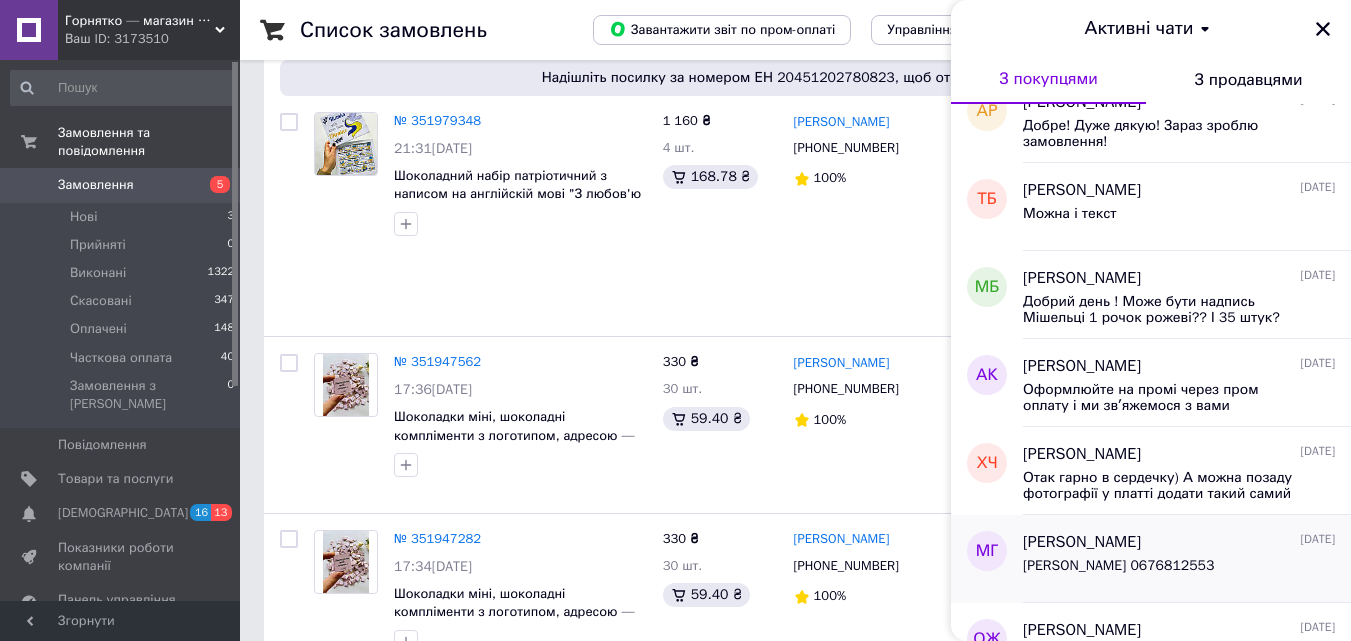 scroll, scrollTop: 400, scrollLeft: 0, axis: vertical 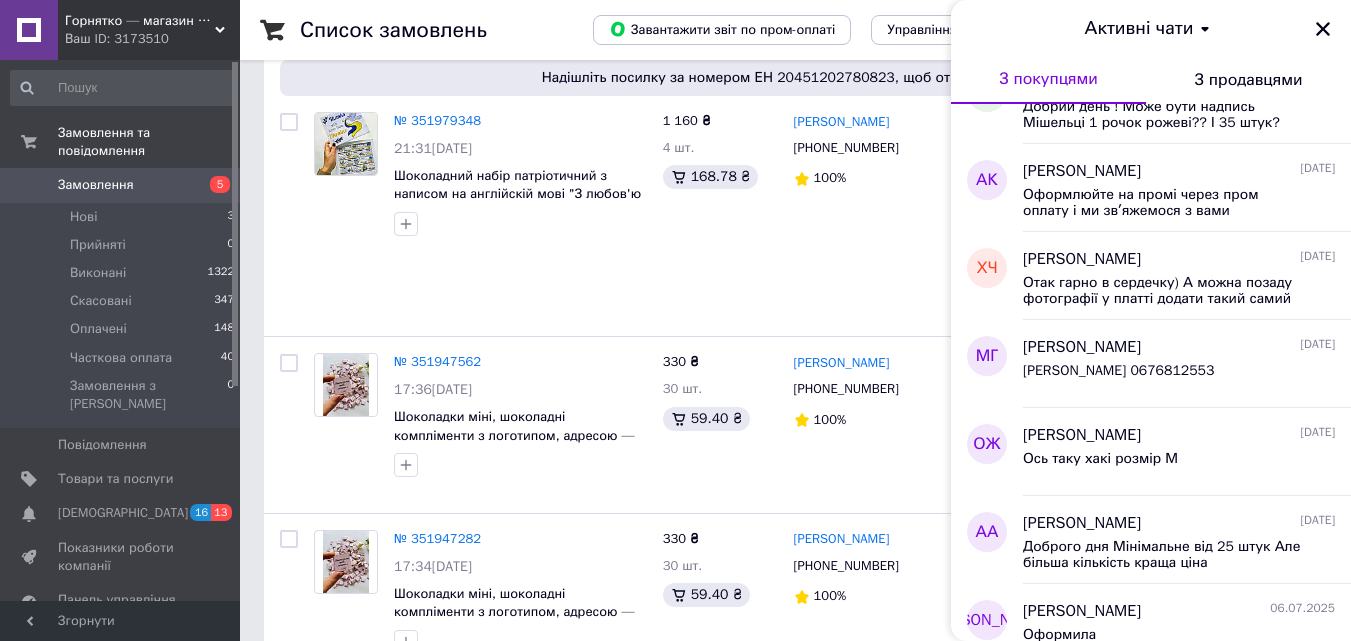 click on "Замовлення" at bounding box center [121, 185] 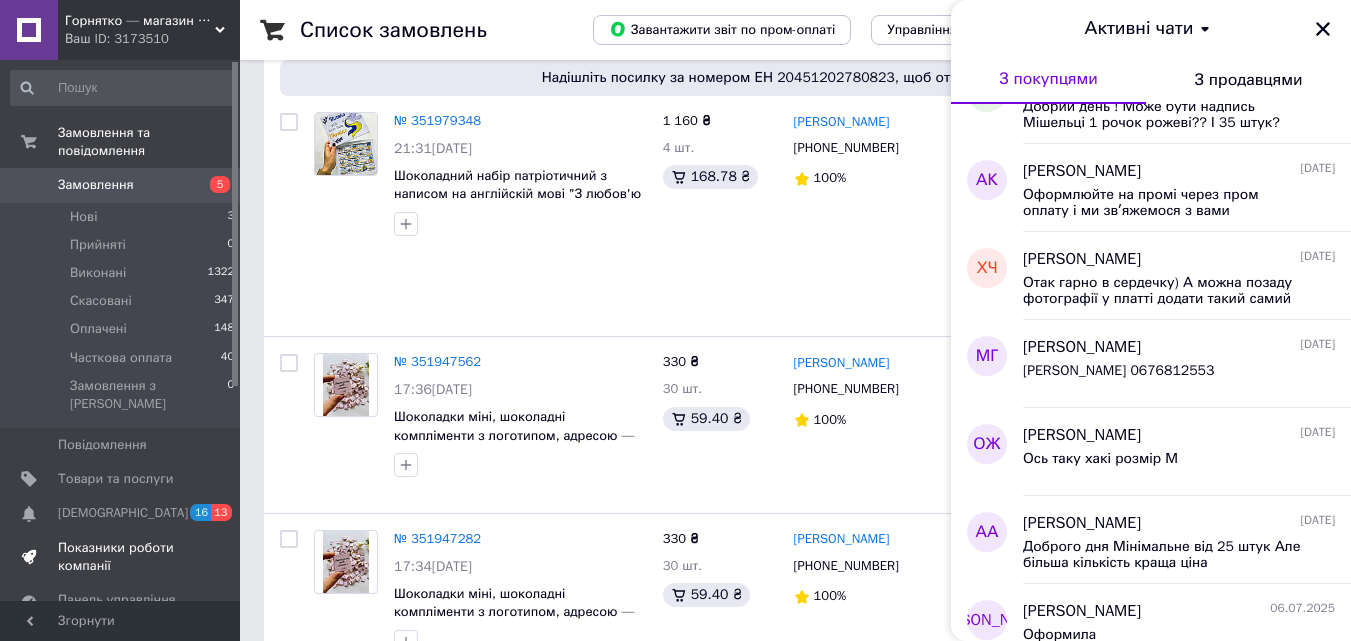 scroll, scrollTop: 0, scrollLeft: 0, axis: both 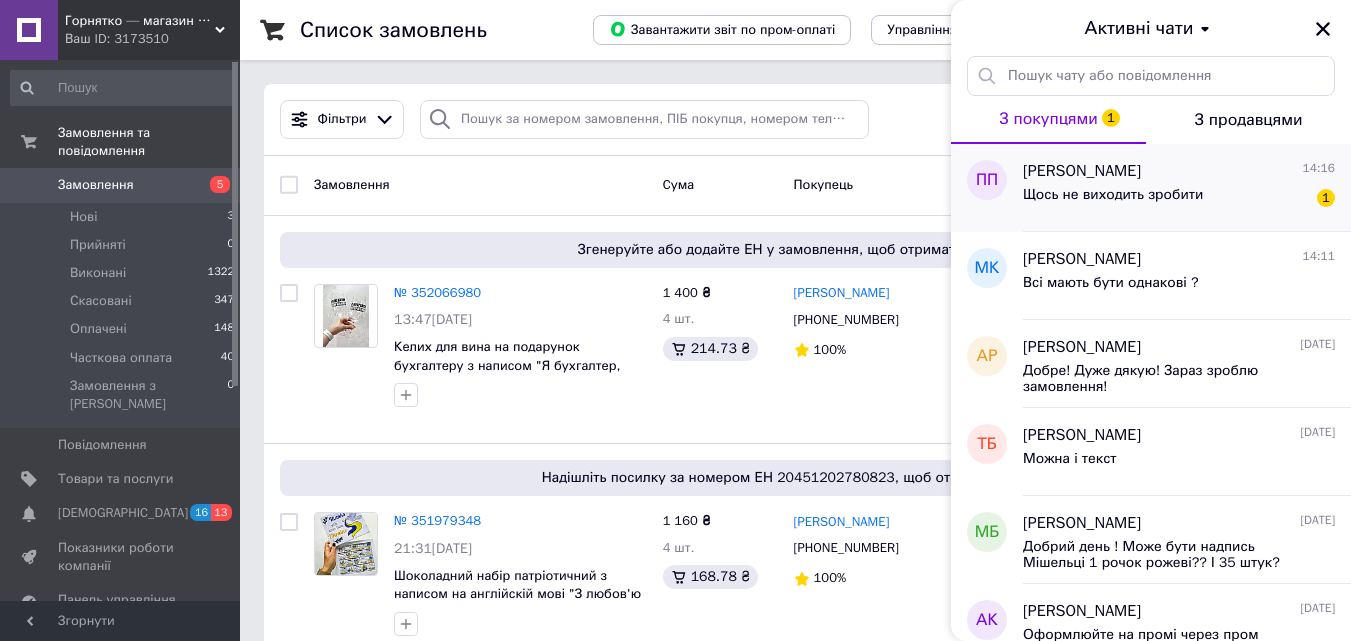 click on "Щось не виходить зробити 1" at bounding box center (1179, 199) 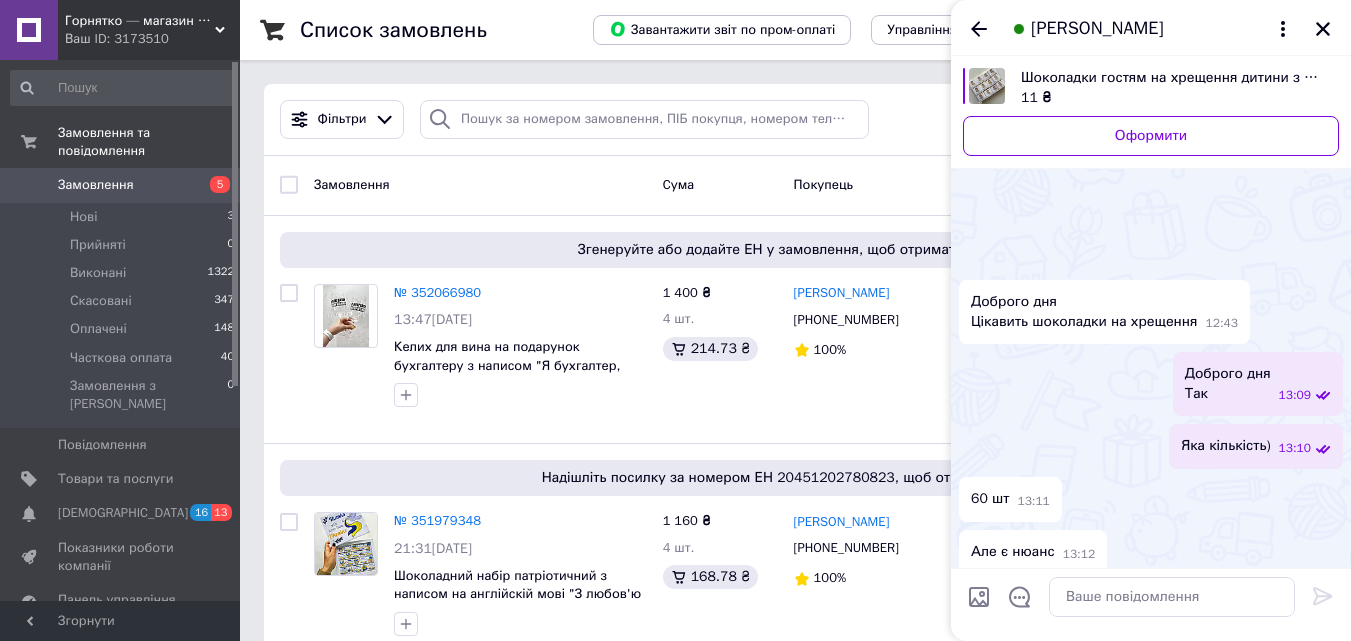 scroll, scrollTop: 683, scrollLeft: 0, axis: vertical 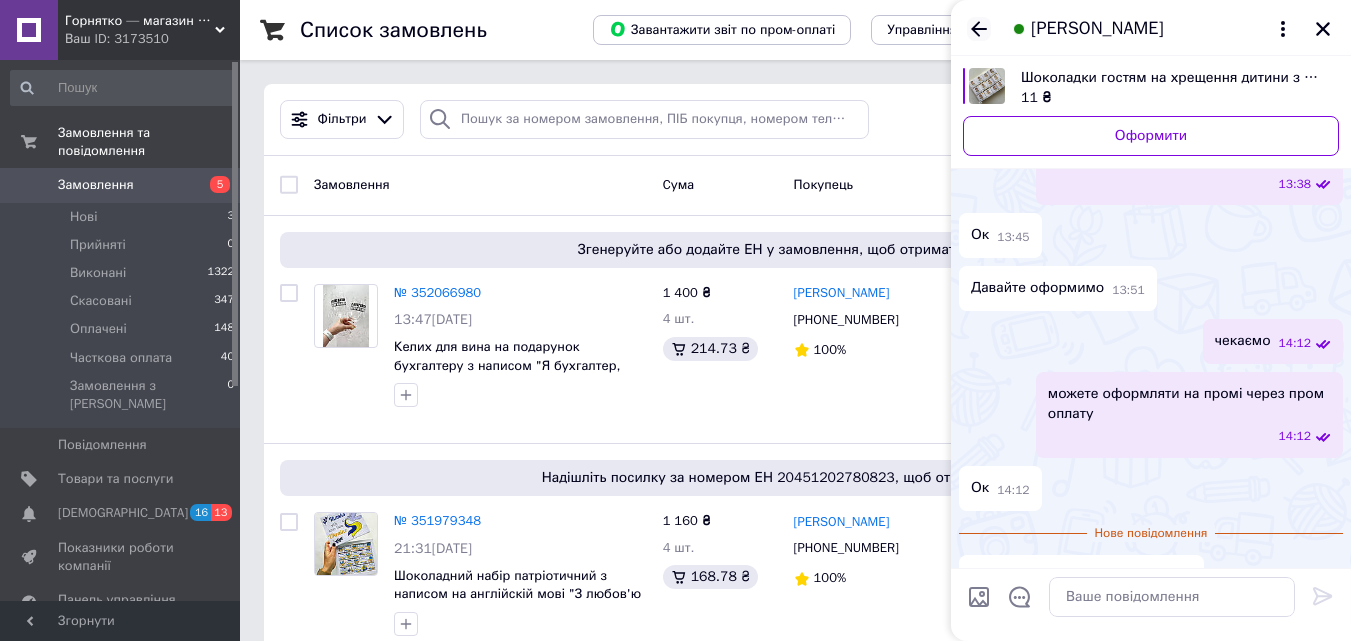 click 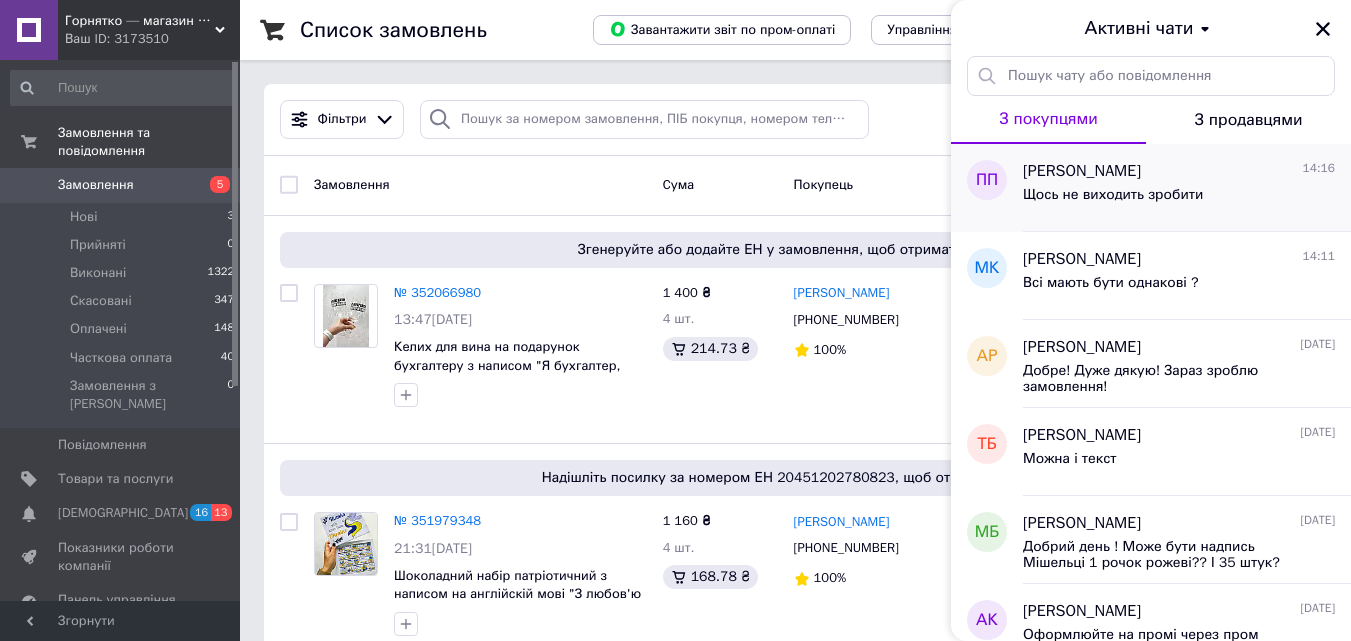 click on "Щось не виходить зробити" at bounding box center [1179, 199] 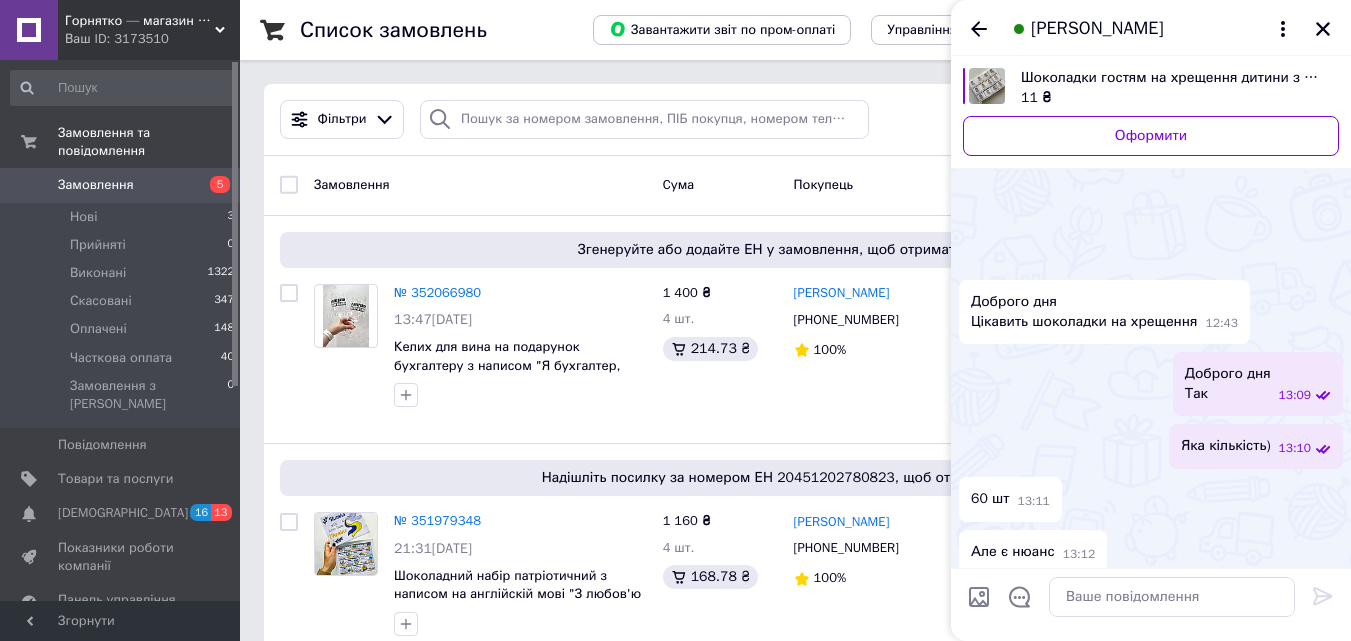 scroll, scrollTop: 647, scrollLeft: 0, axis: vertical 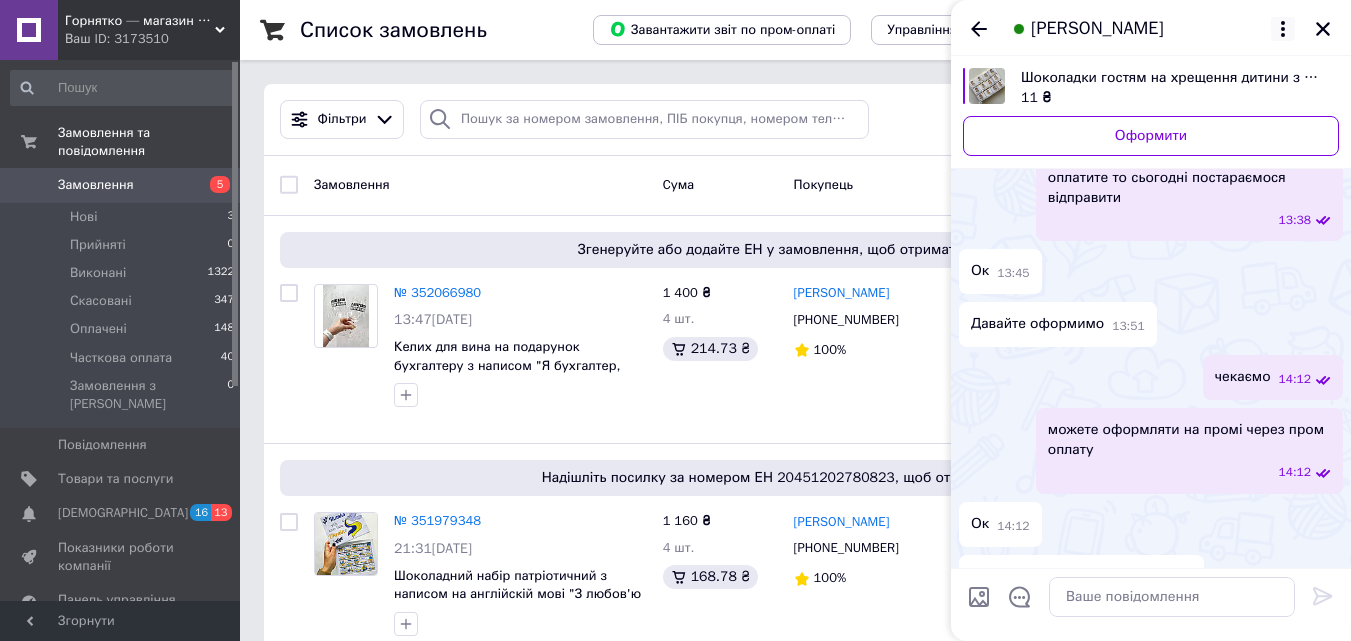 click 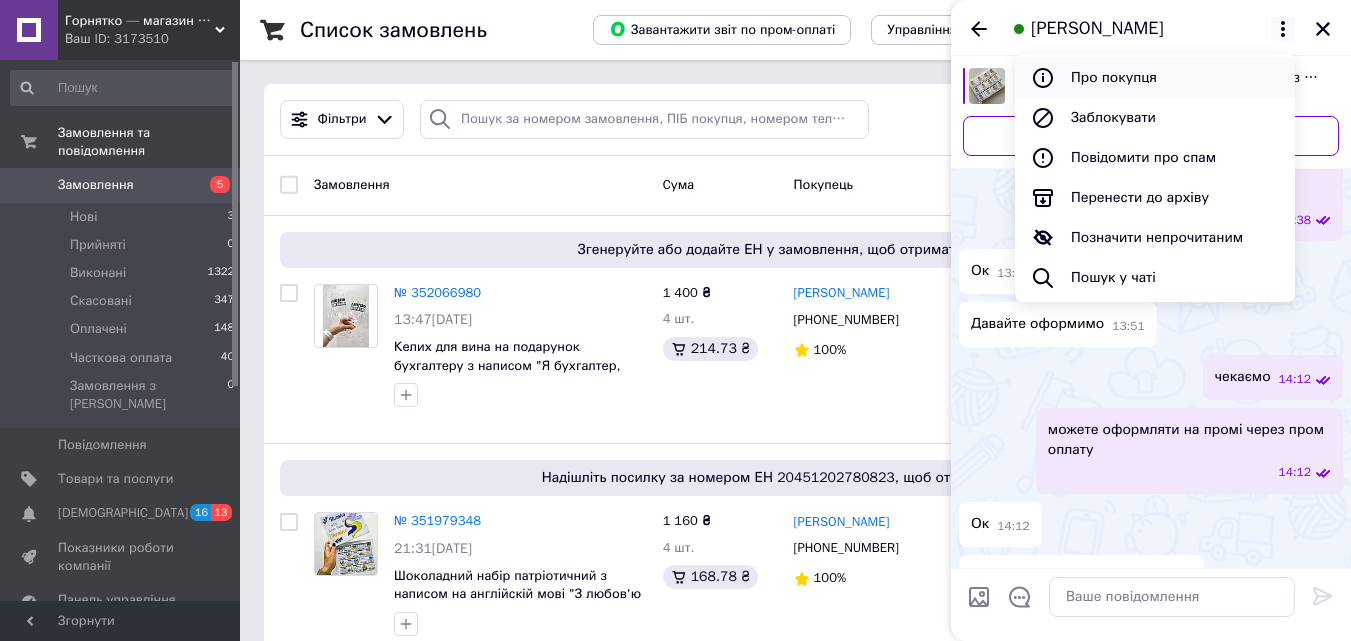 click on "Про покупця" at bounding box center (1155, 78) 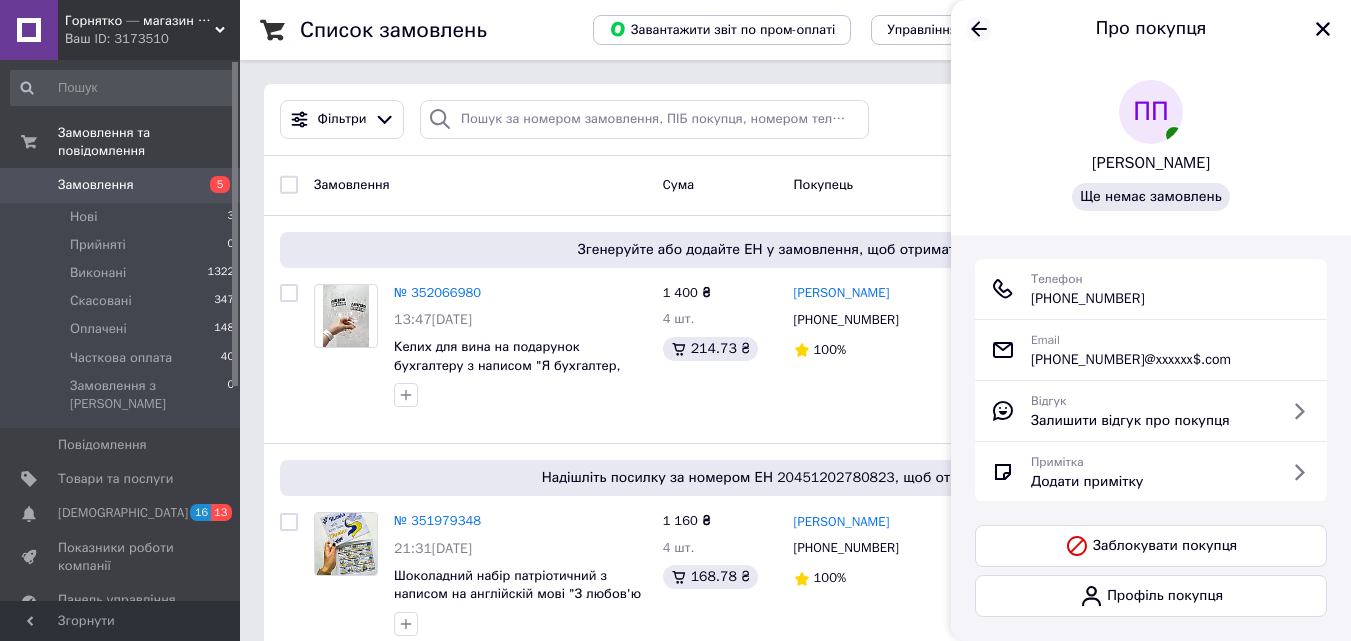 click 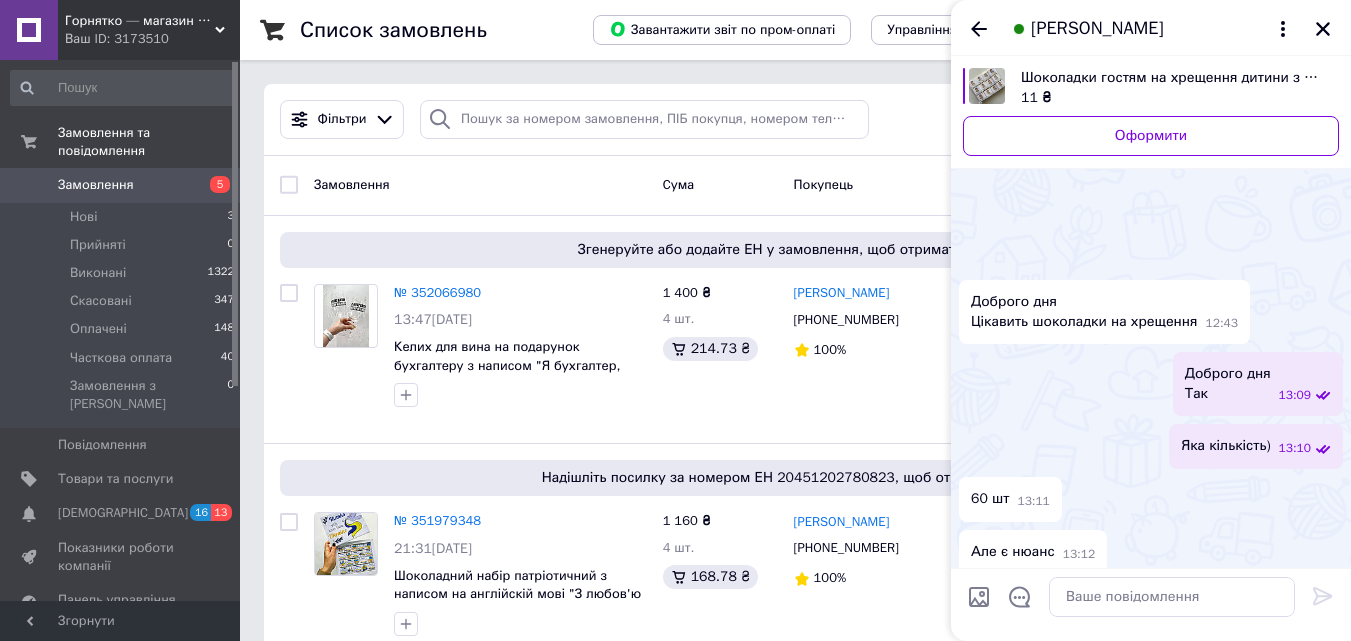 scroll, scrollTop: 647, scrollLeft: 0, axis: vertical 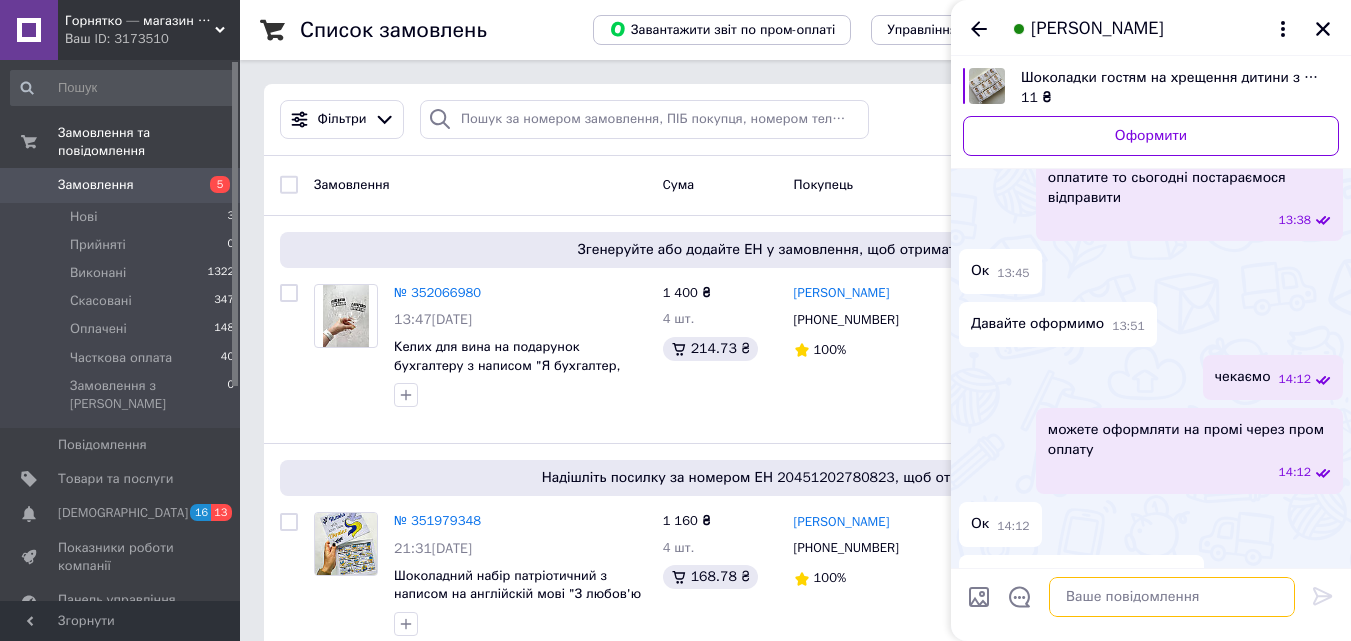 click at bounding box center (1172, 597) 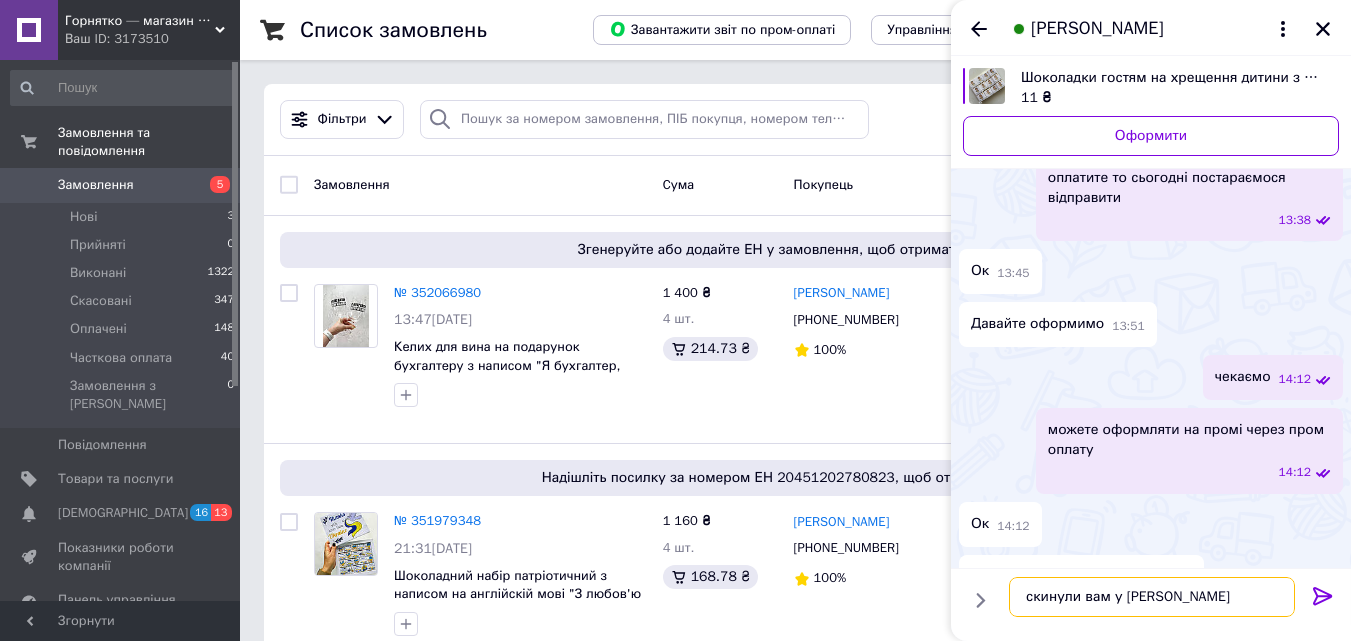 type on "скинули вам у вайбер рахунок" 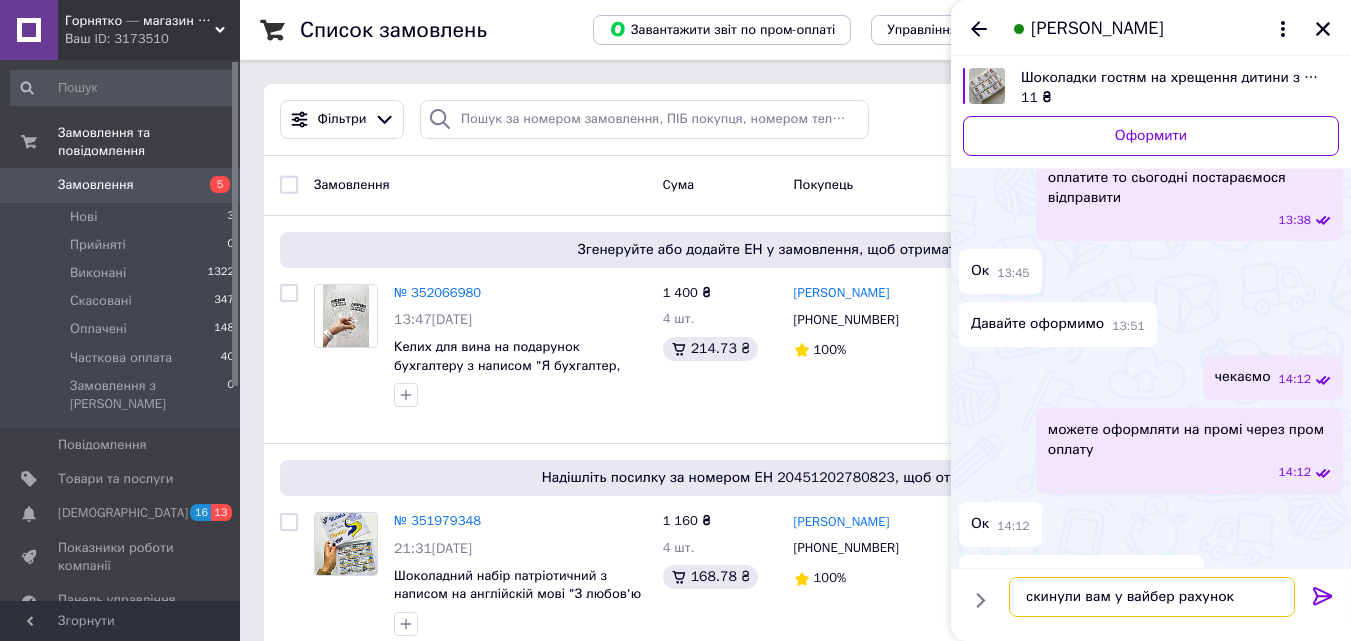 type 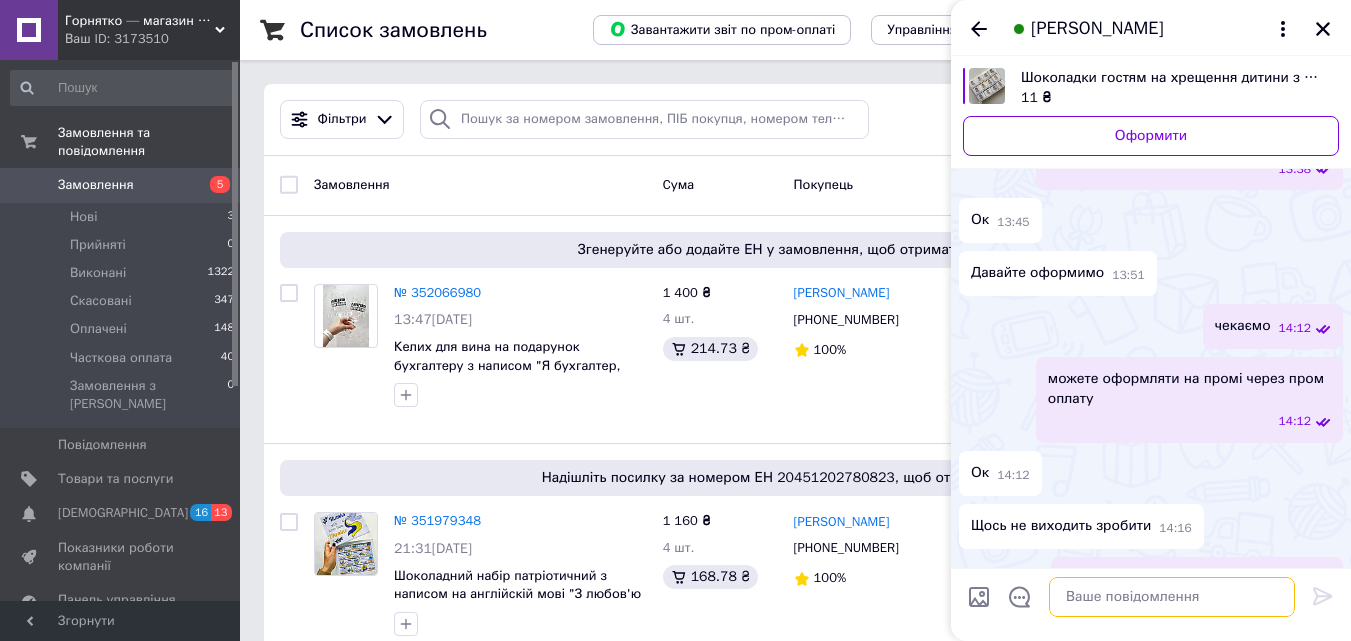 scroll, scrollTop: 649, scrollLeft: 0, axis: vertical 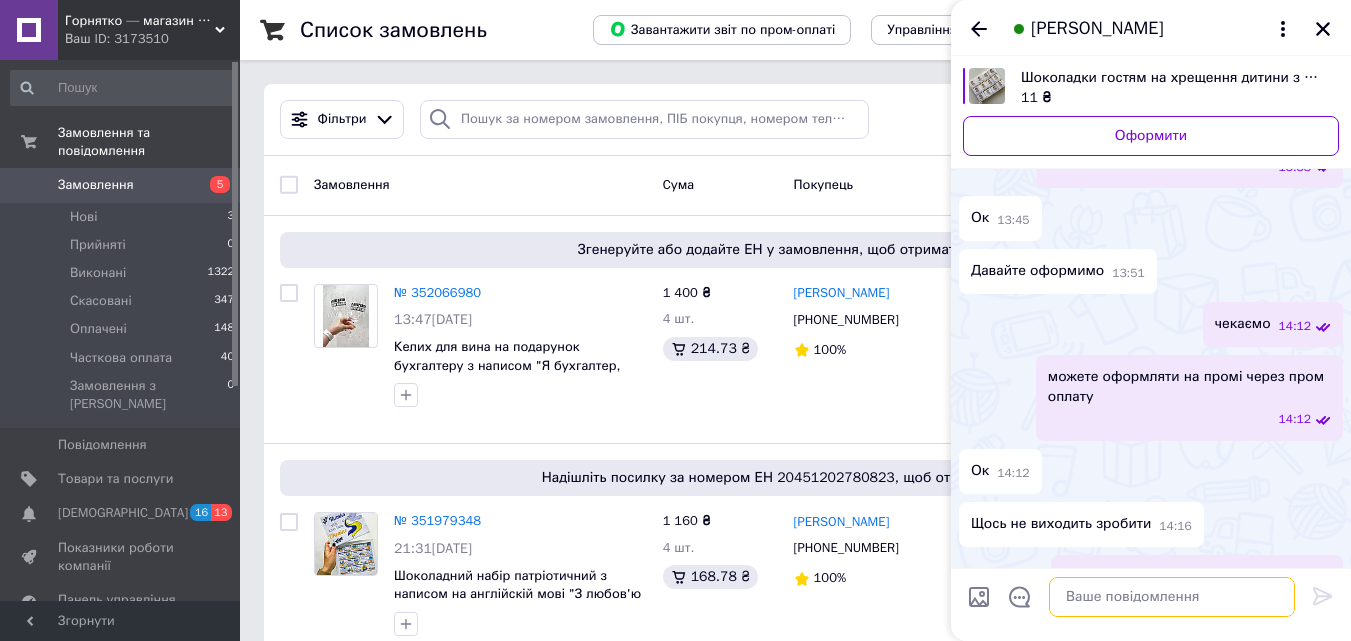 click at bounding box center [1172, 597] 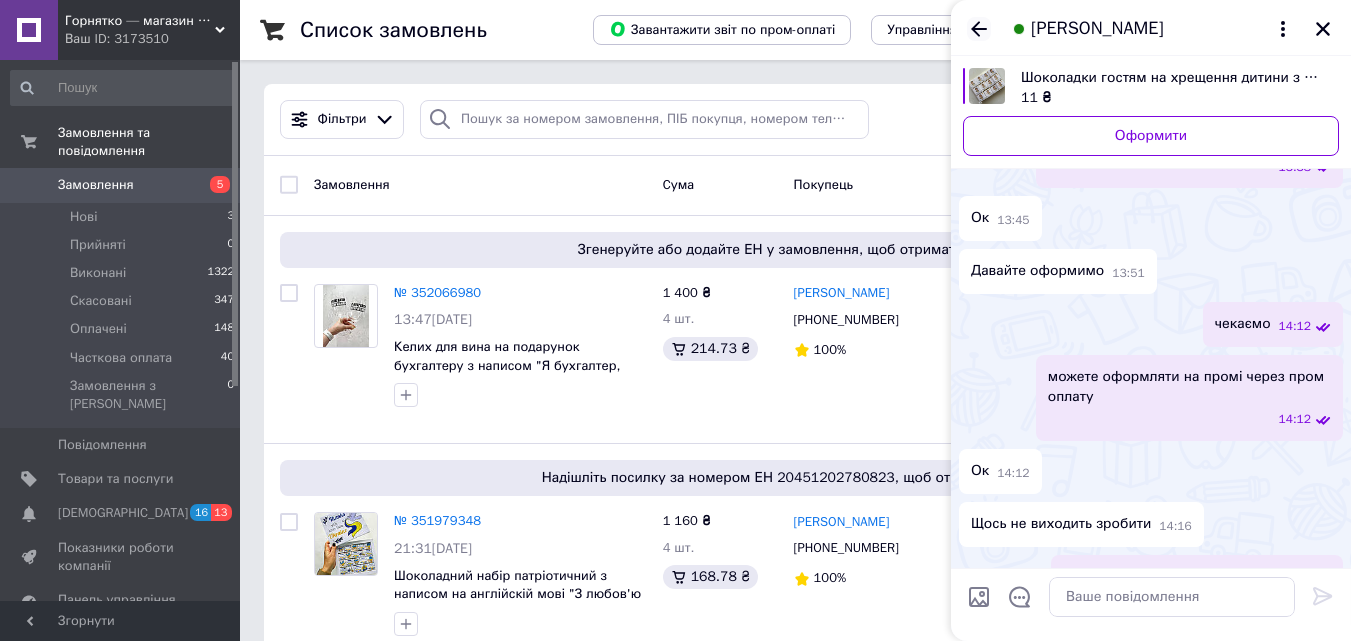 click 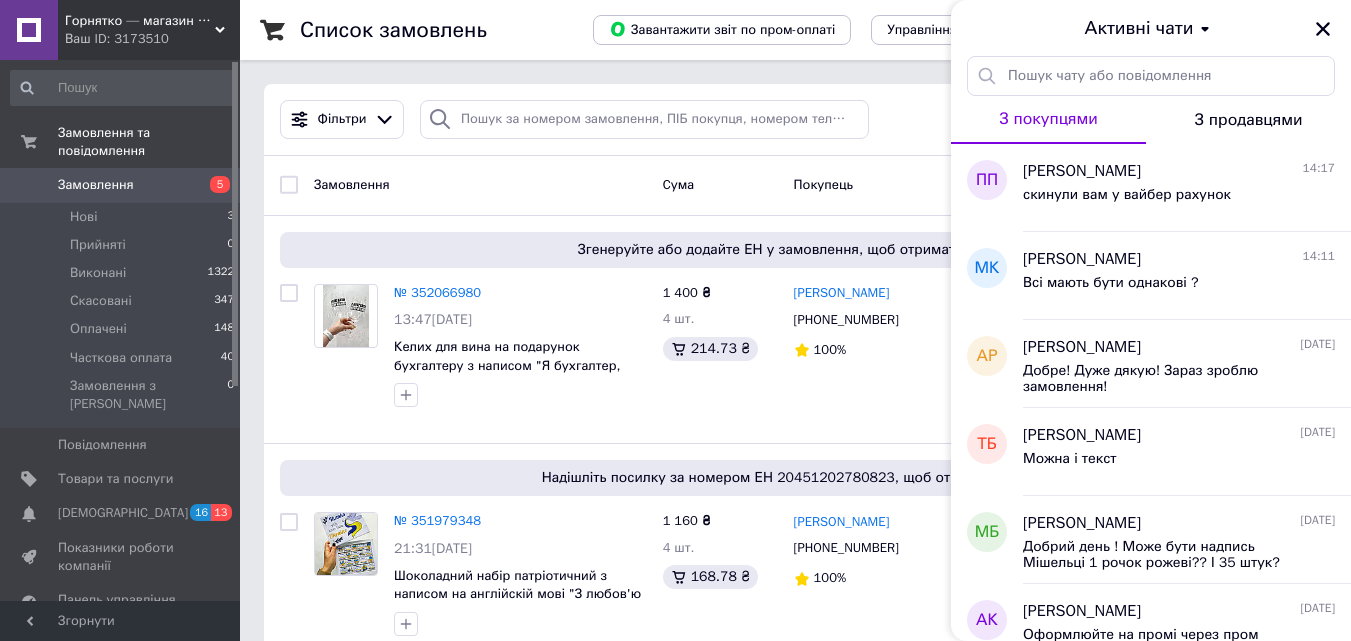 click on "Замовлення" at bounding box center [121, 185] 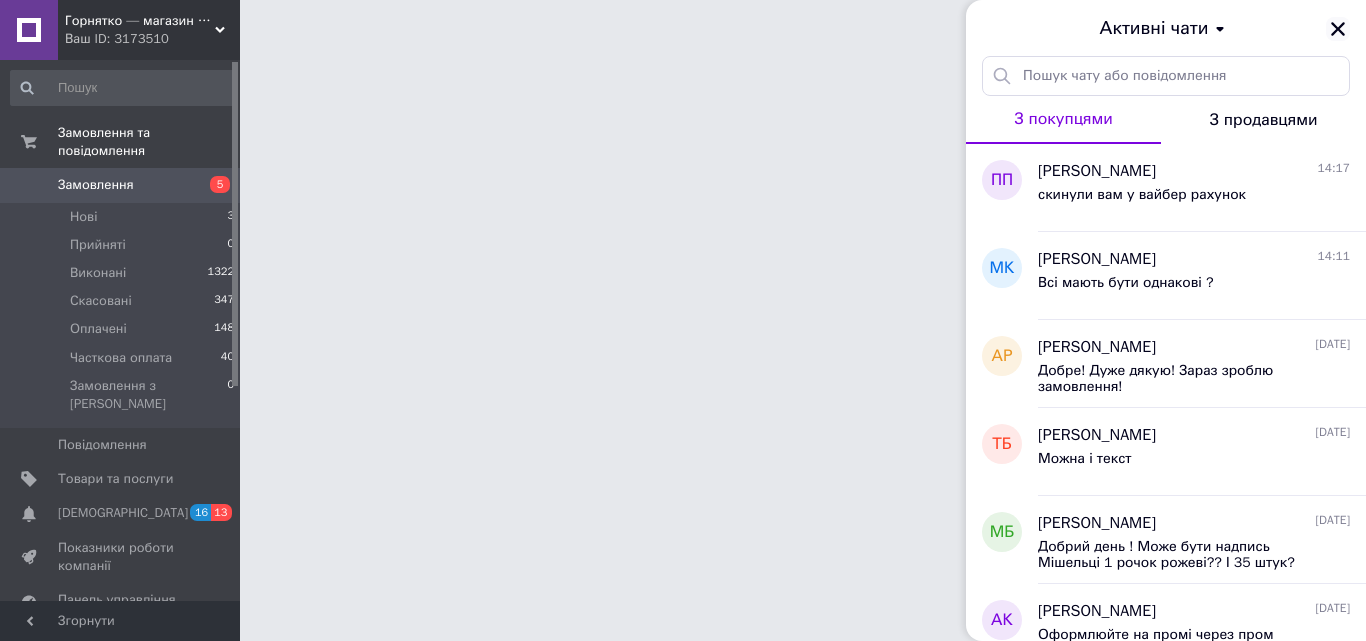 click 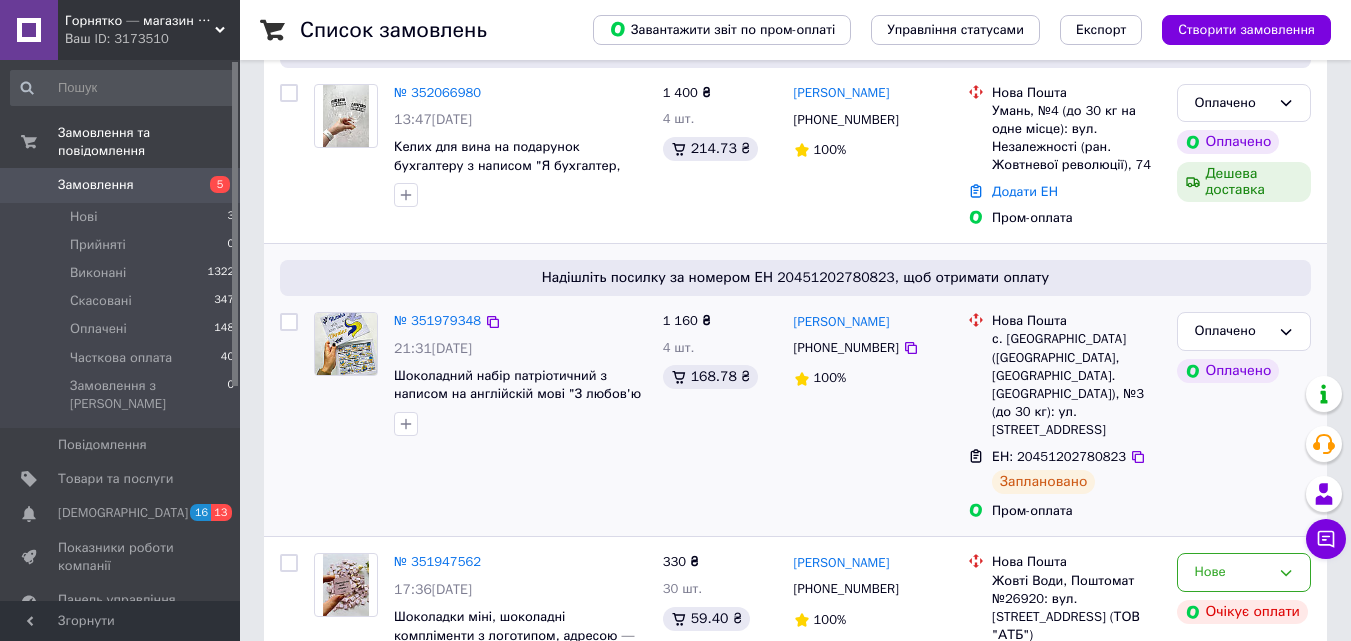 scroll, scrollTop: 300, scrollLeft: 0, axis: vertical 